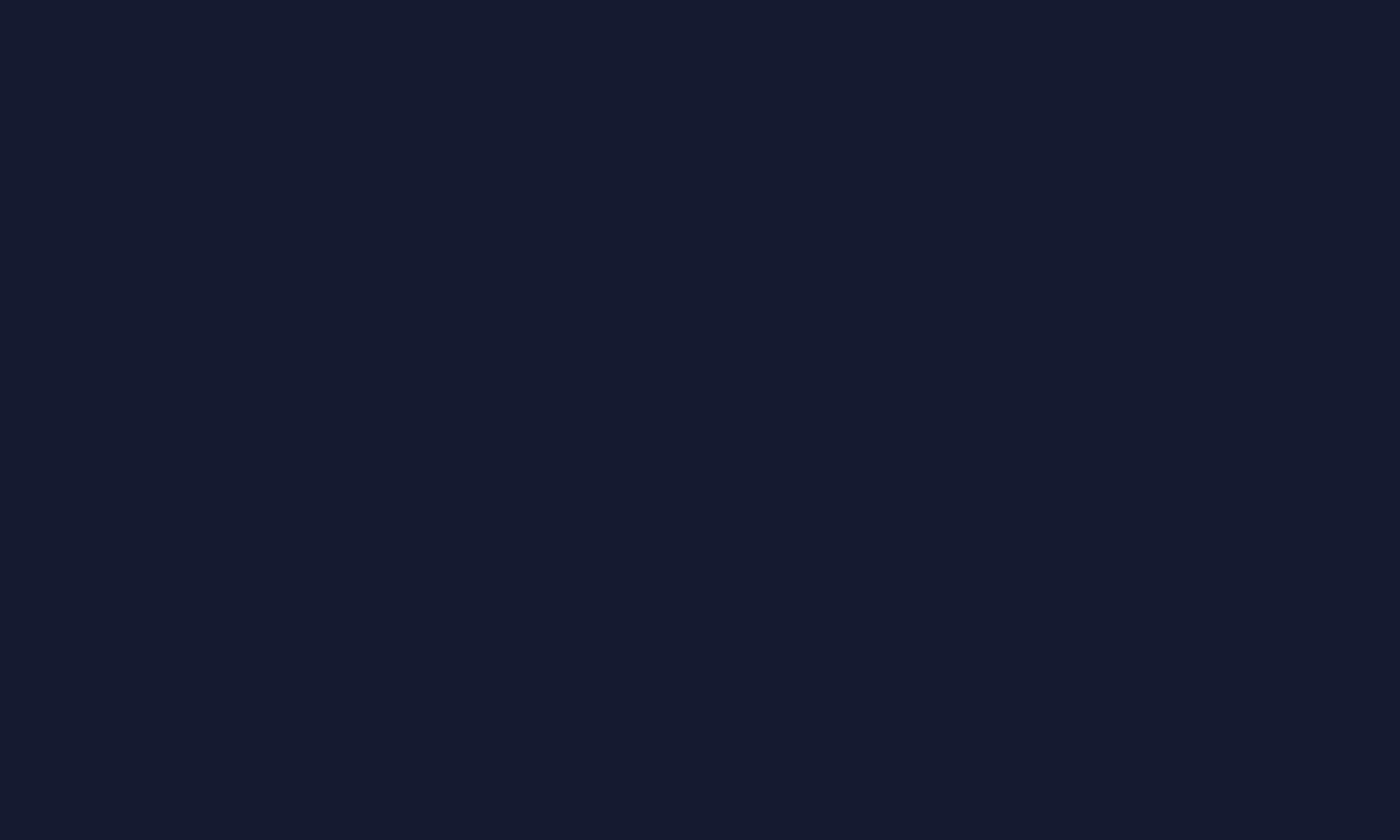 scroll, scrollTop: 0, scrollLeft: 0, axis: both 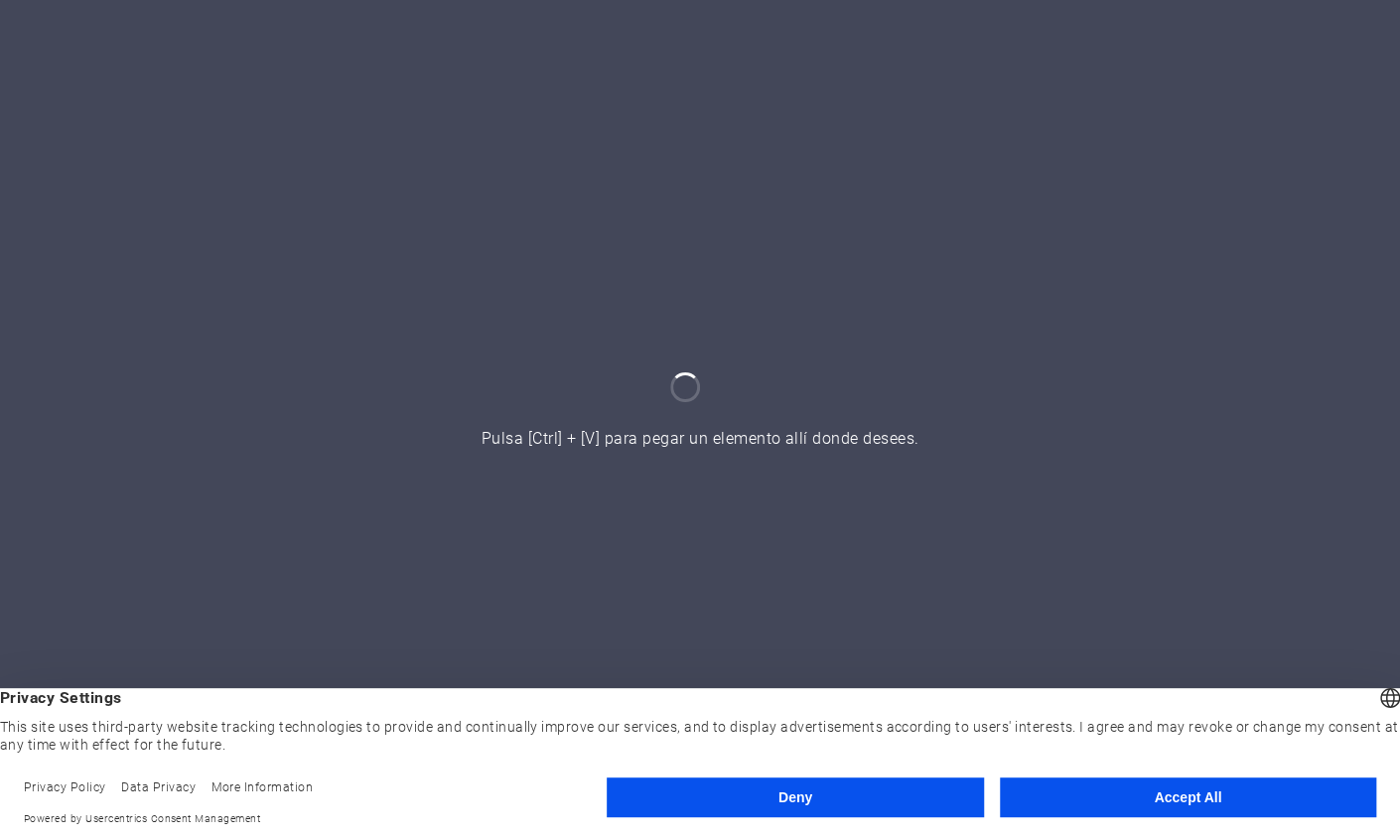 click on "Accept All" at bounding box center (1188, 797) 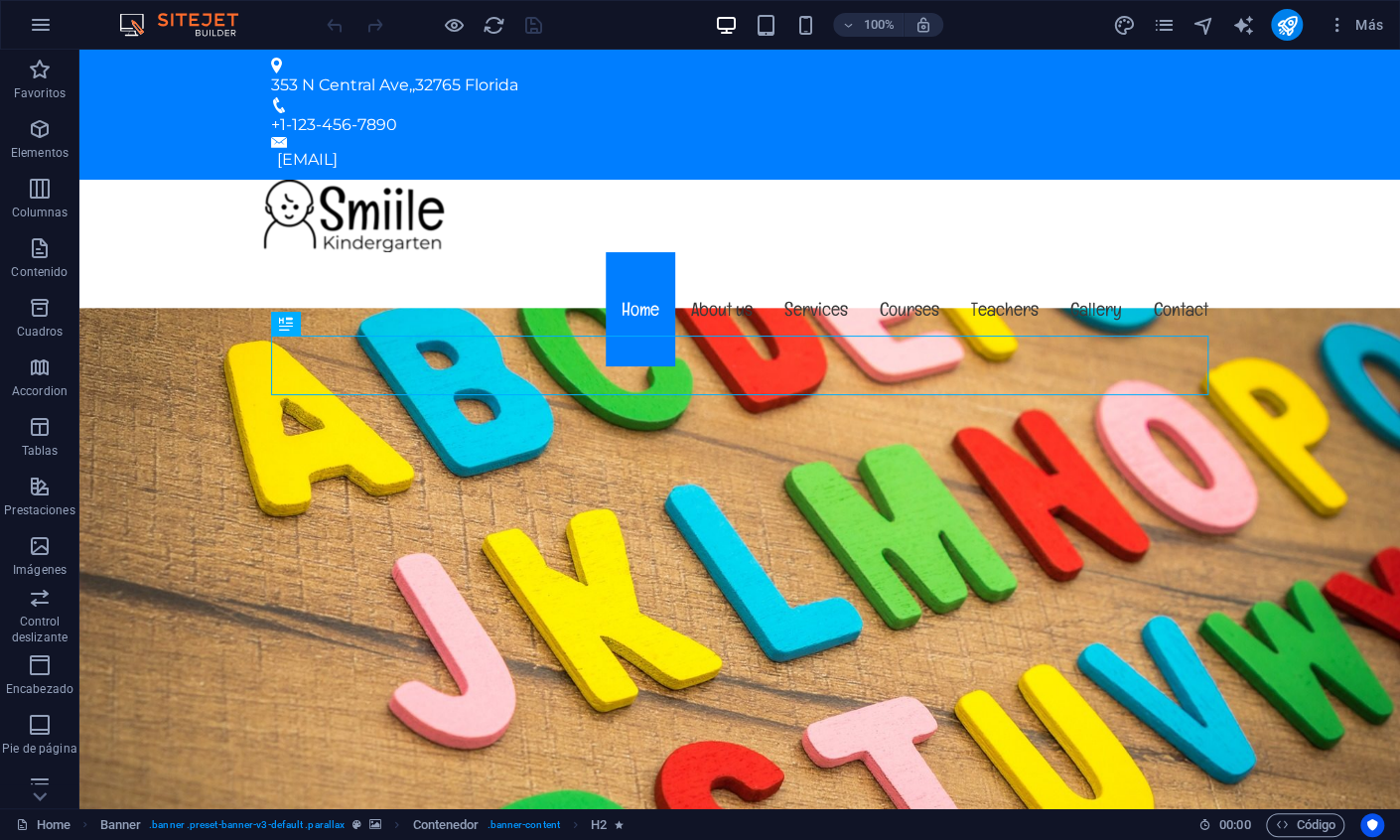 scroll, scrollTop: 0, scrollLeft: 0, axis: both 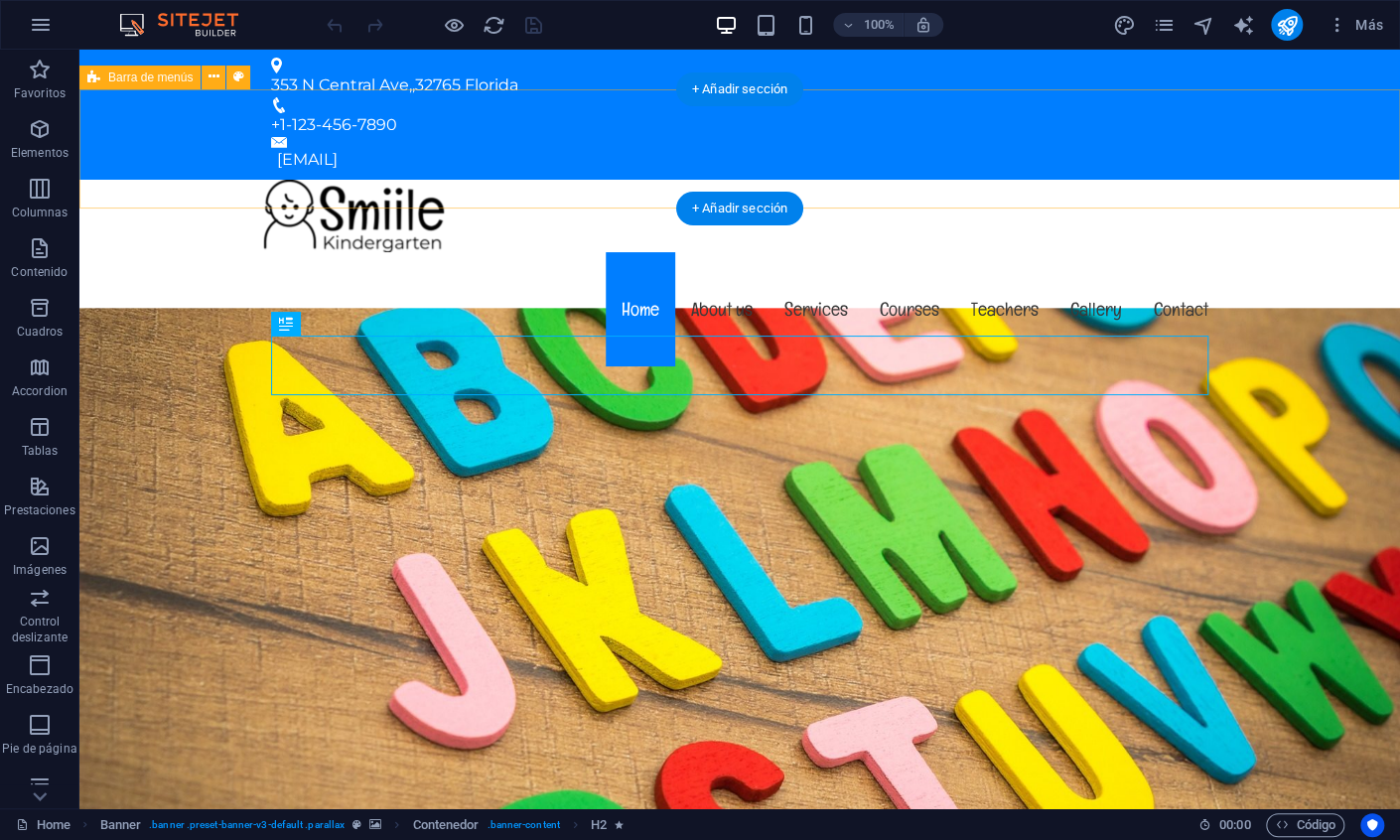 click on "Home About us Services Courses Teachers Gallery Contact" at bounding box center (740, 275) 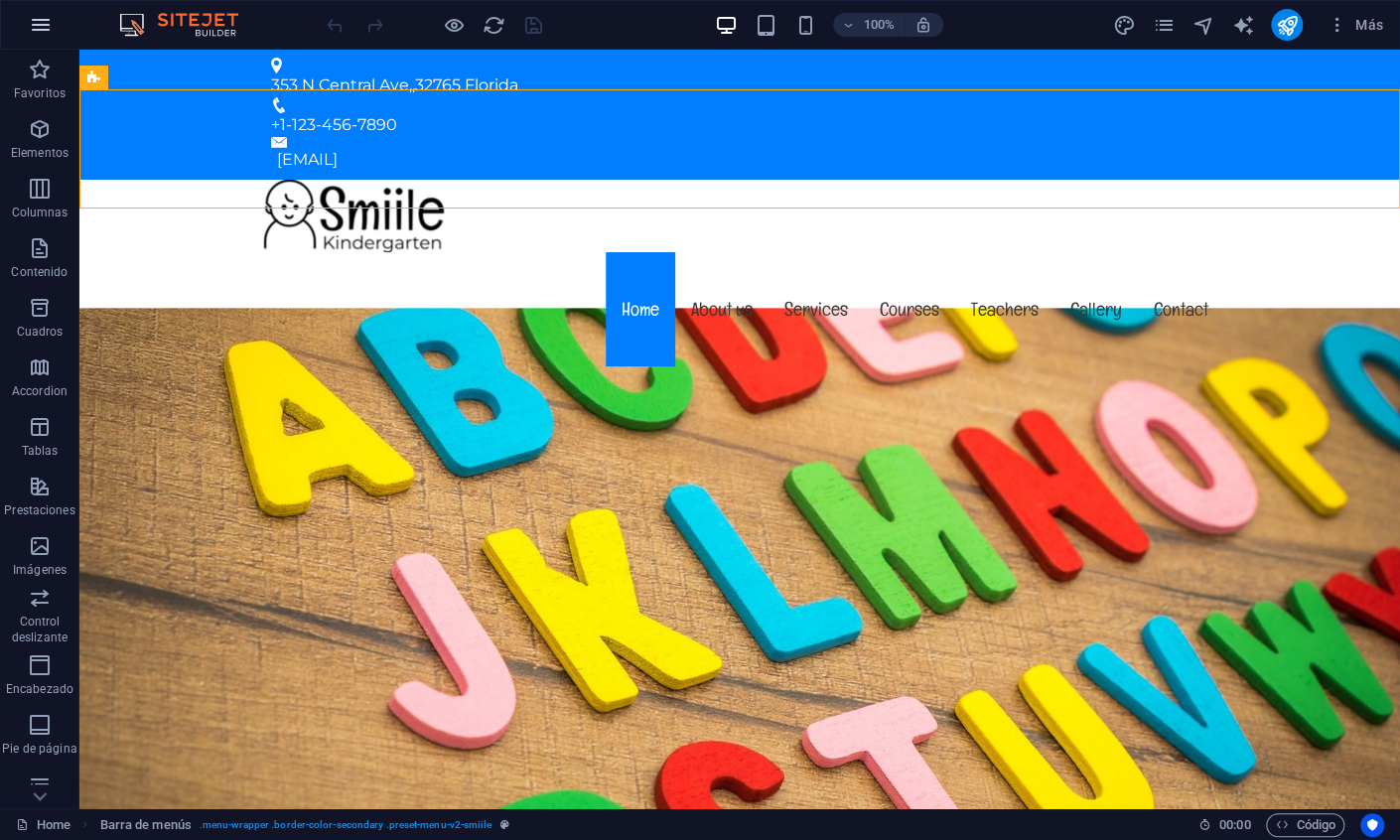 click at bounding box center [41, 25] 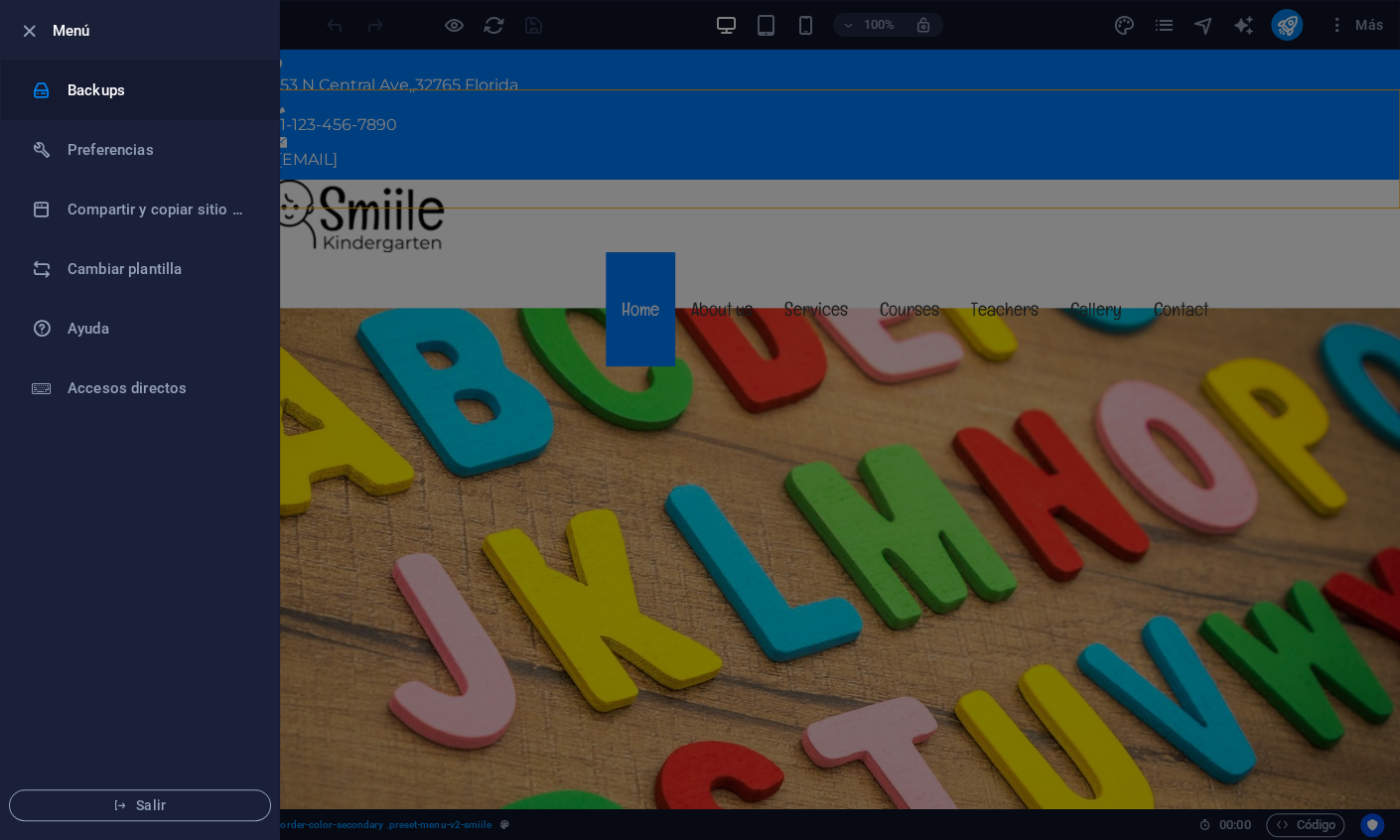 click on "Backups" at bounding box center [159, 90] 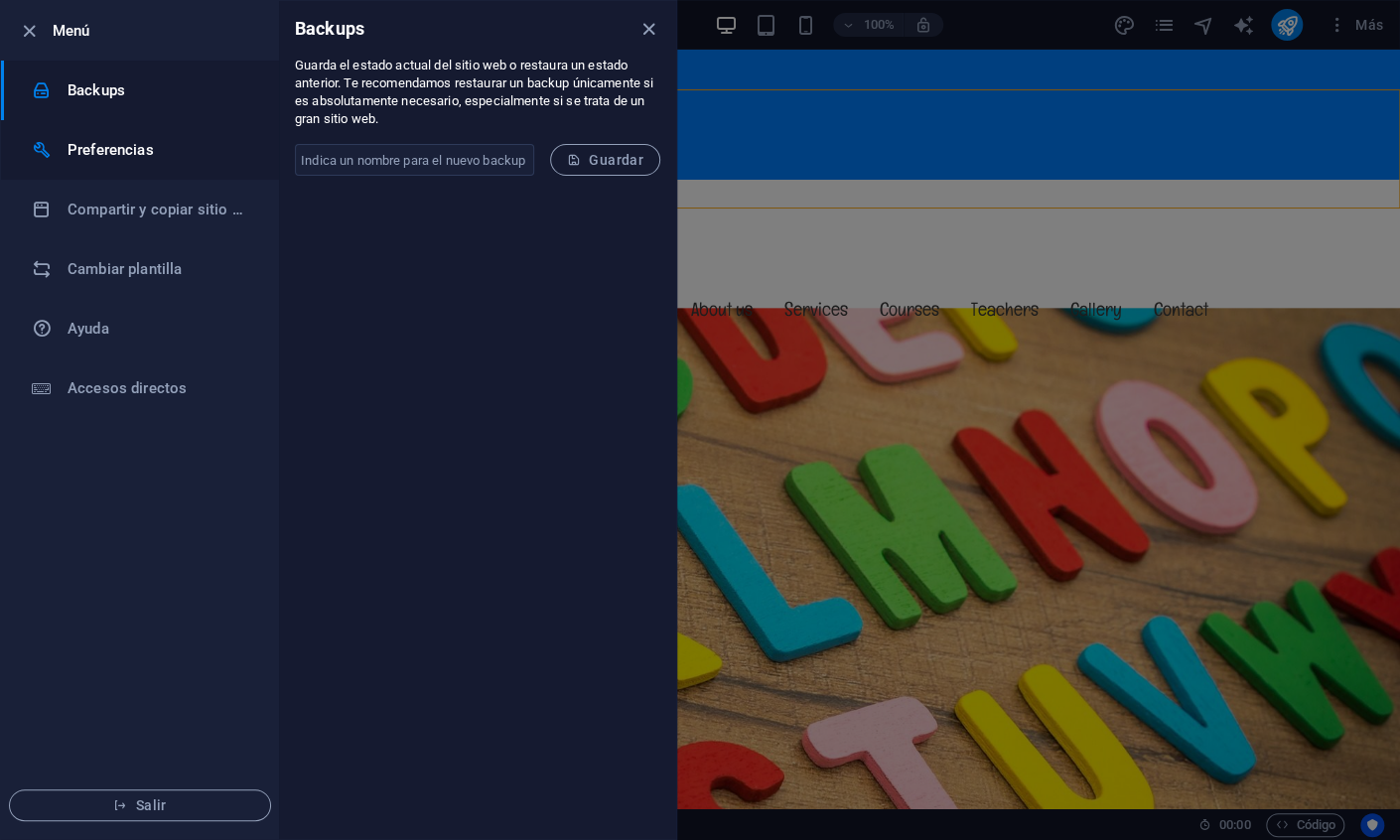 click on "Preferencias" at bounding box center [159, 150] 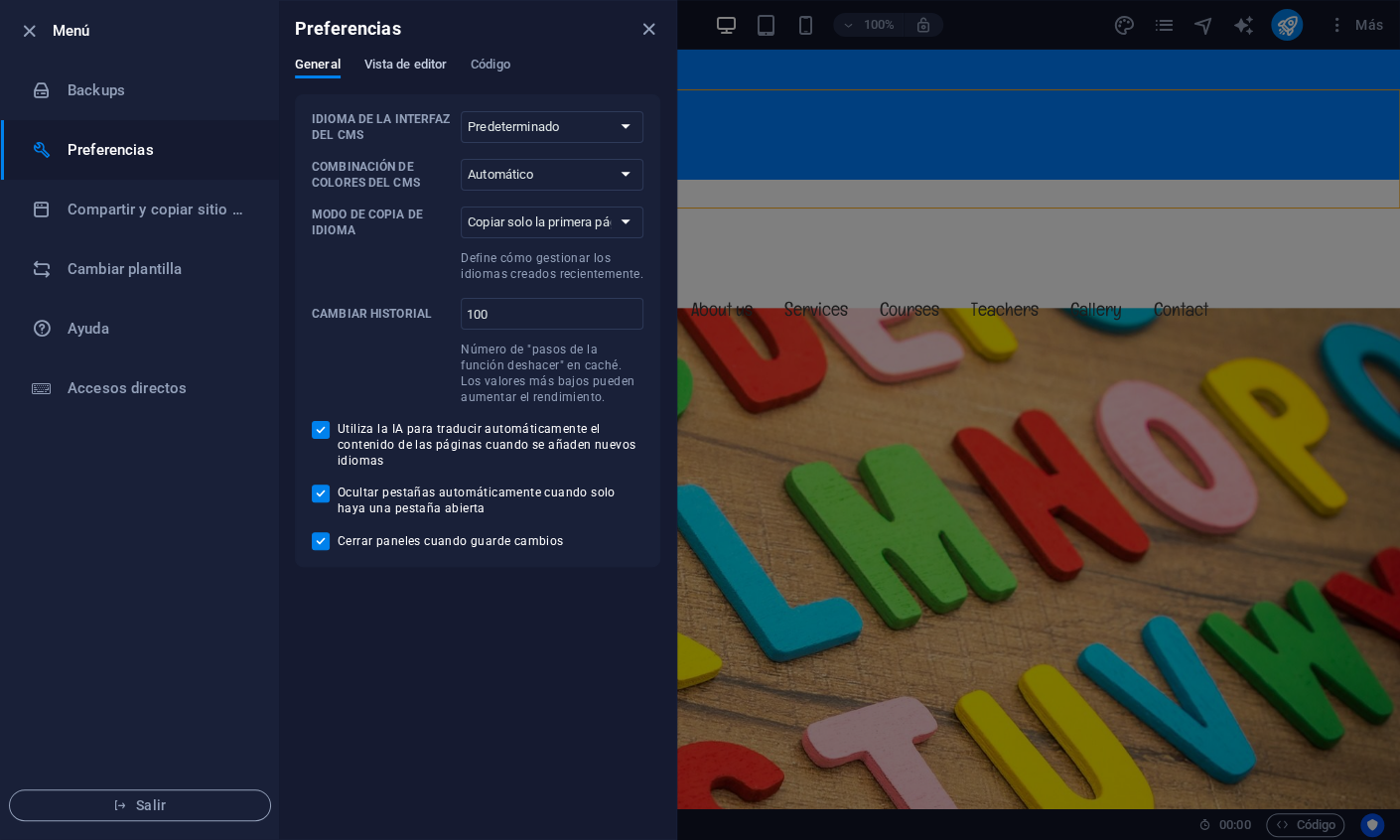 click on "Vista de editor" at bounding box center (405, 67) 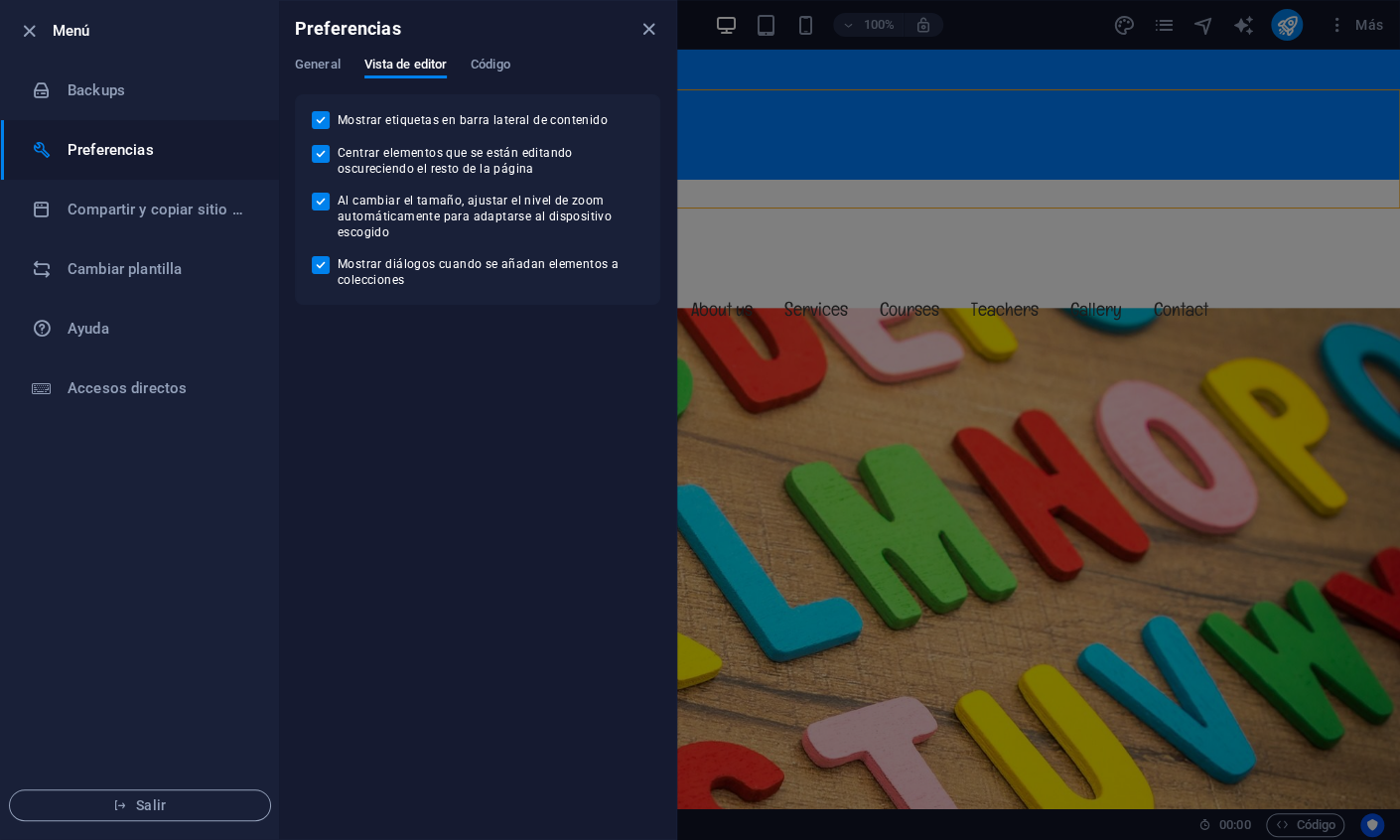 click on "General Vista de editor Código" at bounding box center (478, 75) 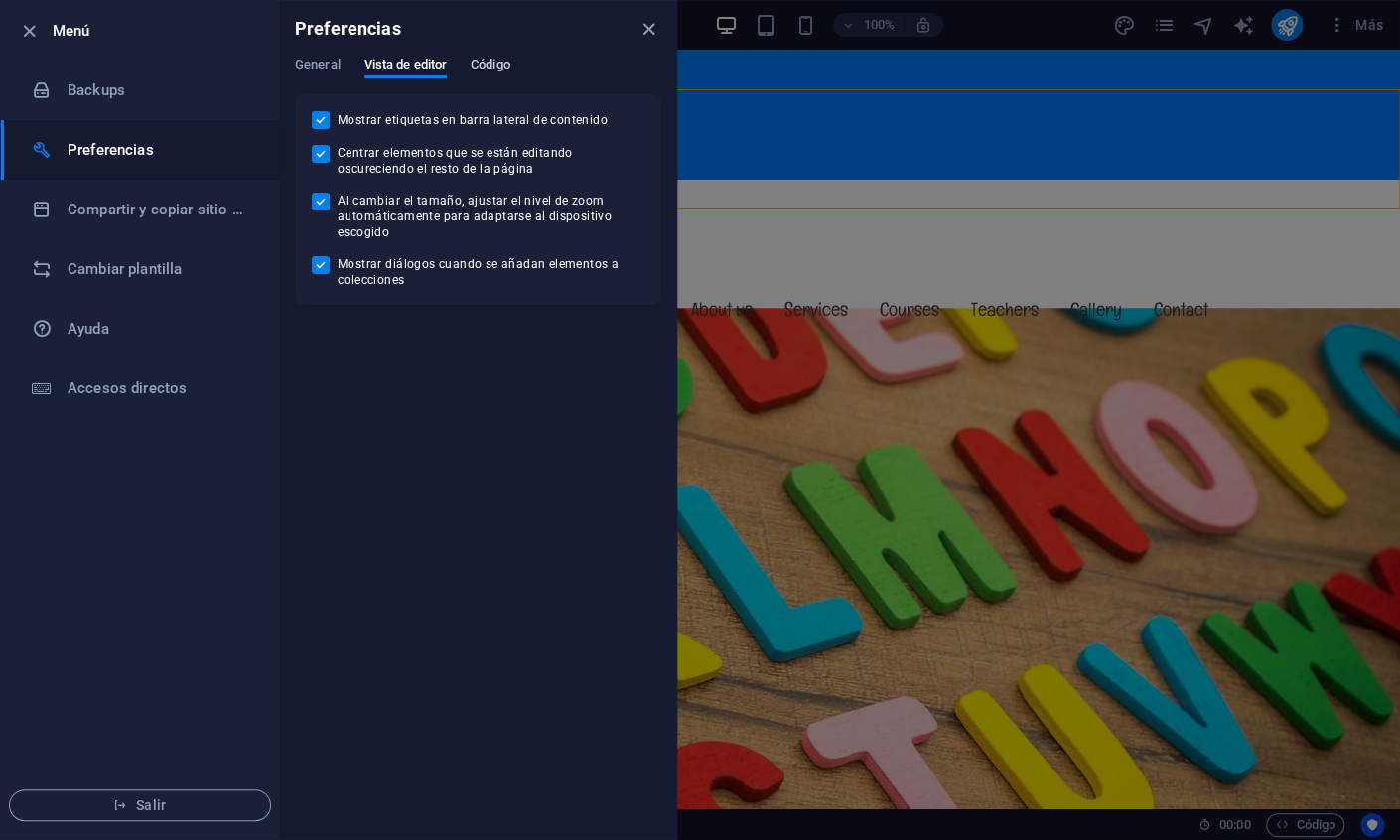 click on "Código" at bounding box center [490, 67] 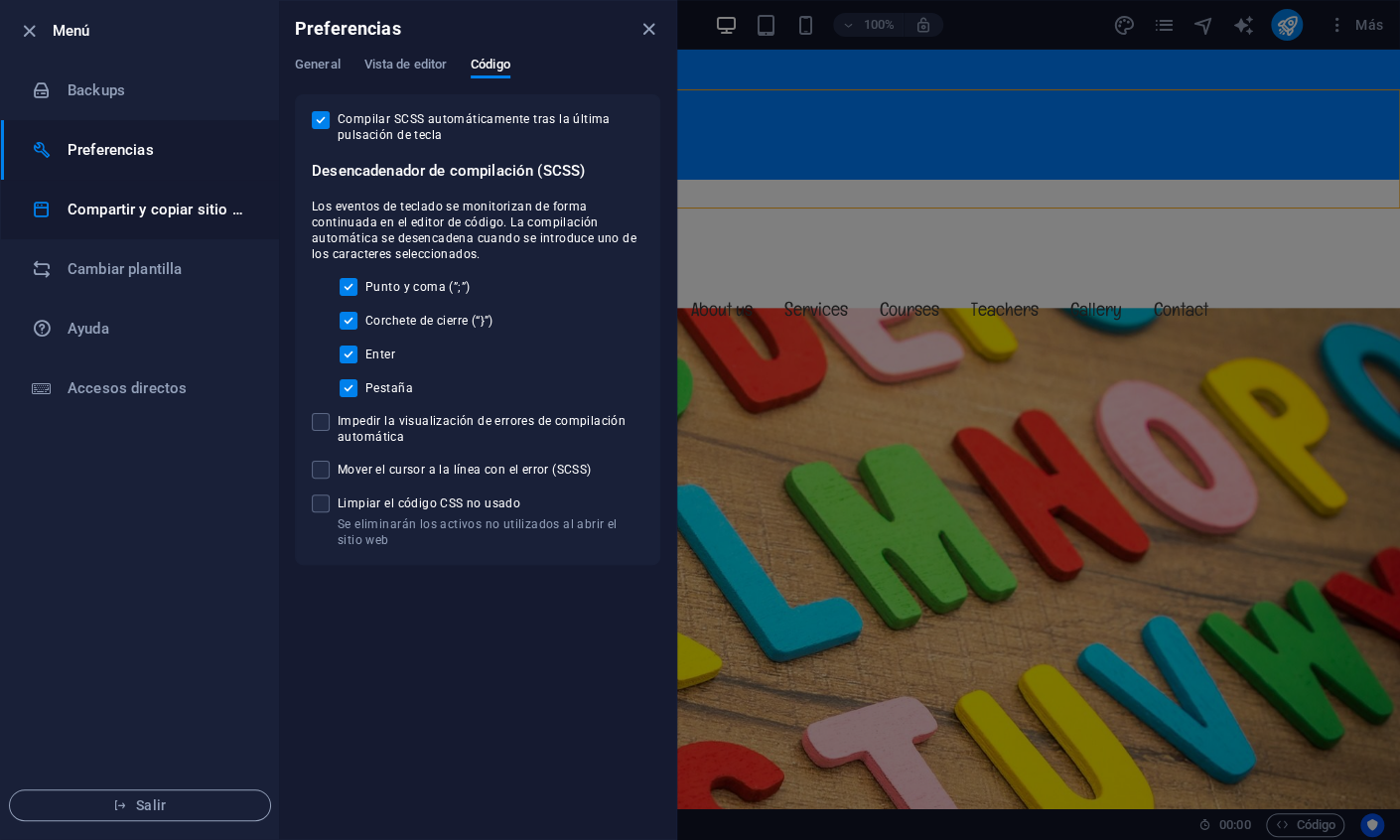 click on "Compartir y copiar sitio web" at bounding box center (159, 210) 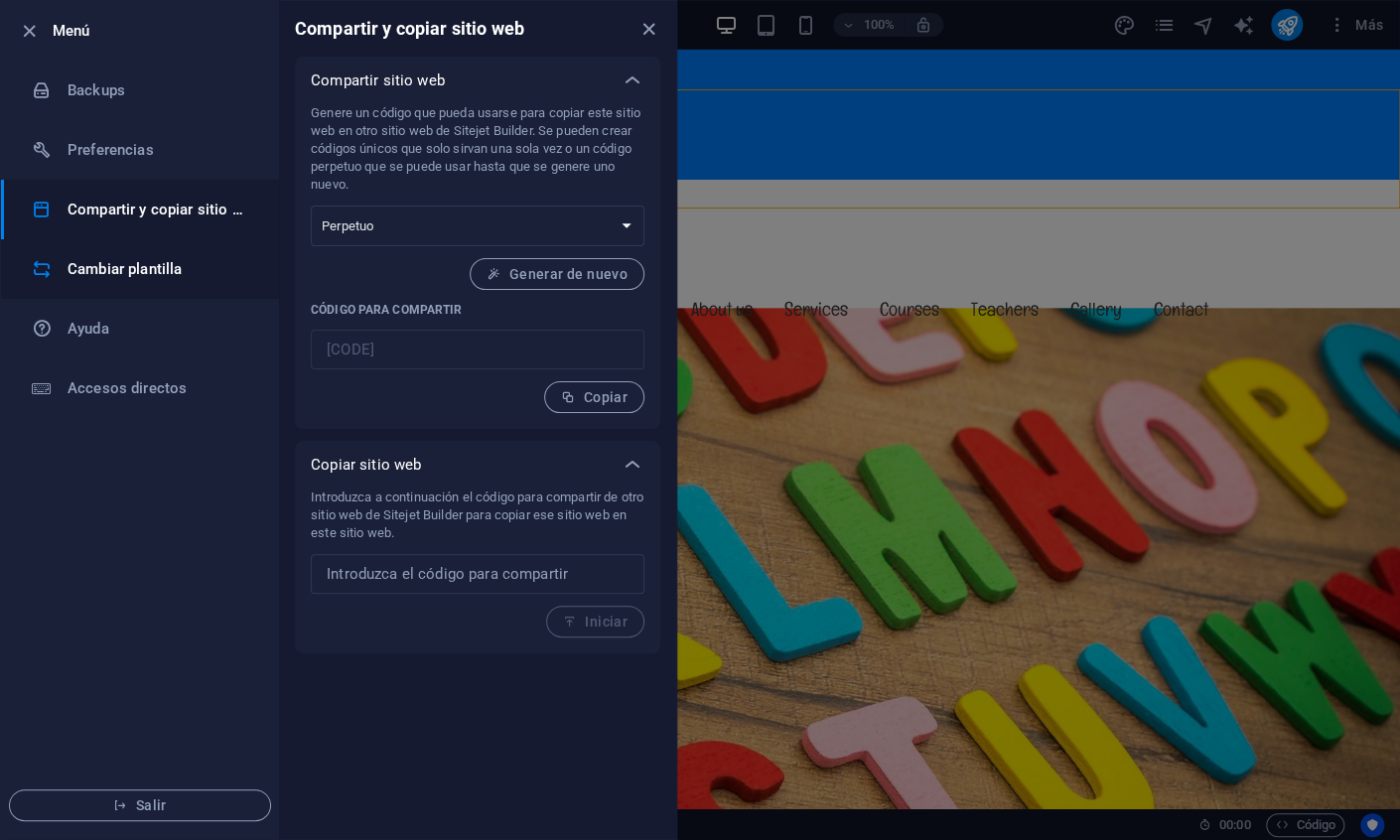 click on "Cambiar plantilla" at bounding box center [159, 269] 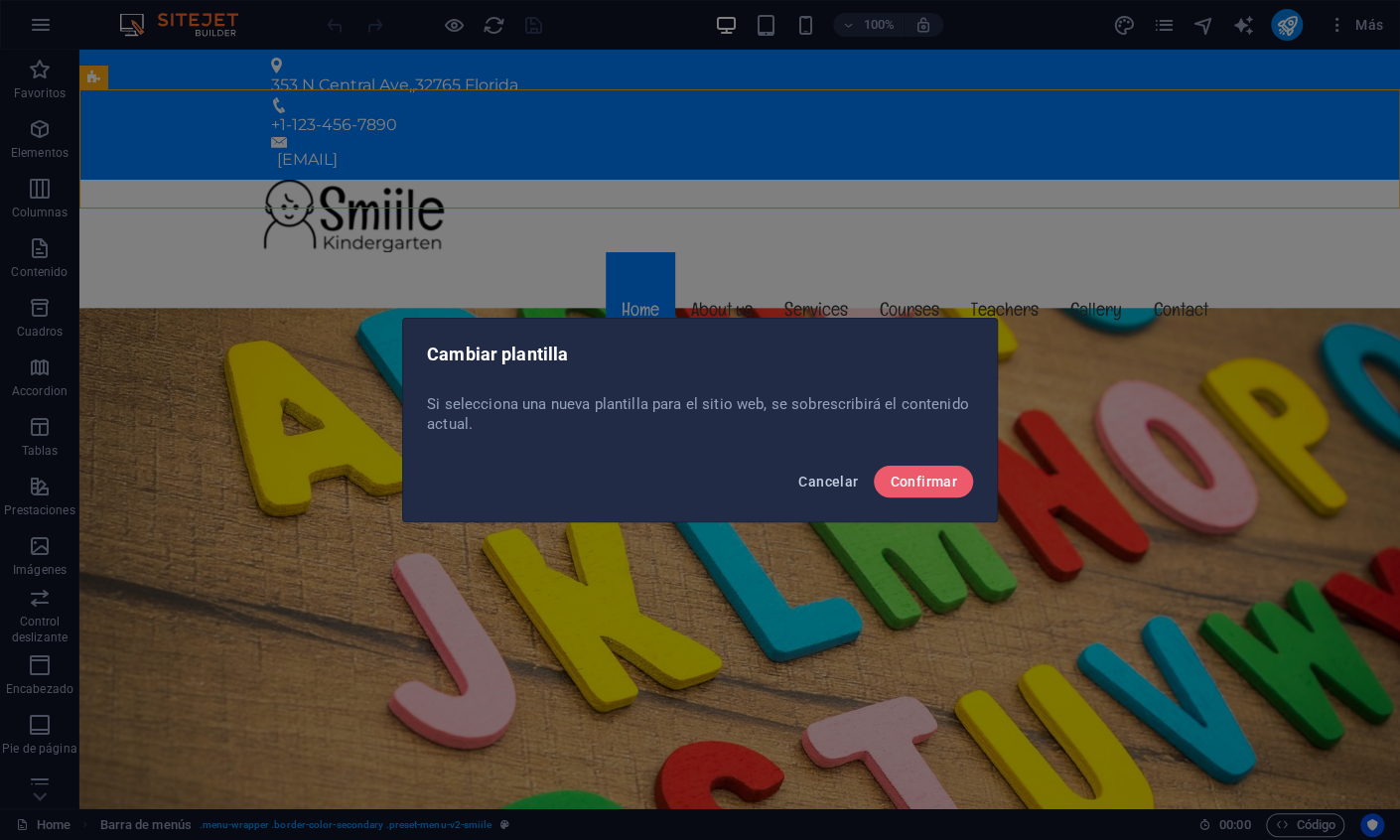 click on "Cancelar" at bounding box center (828, 482) 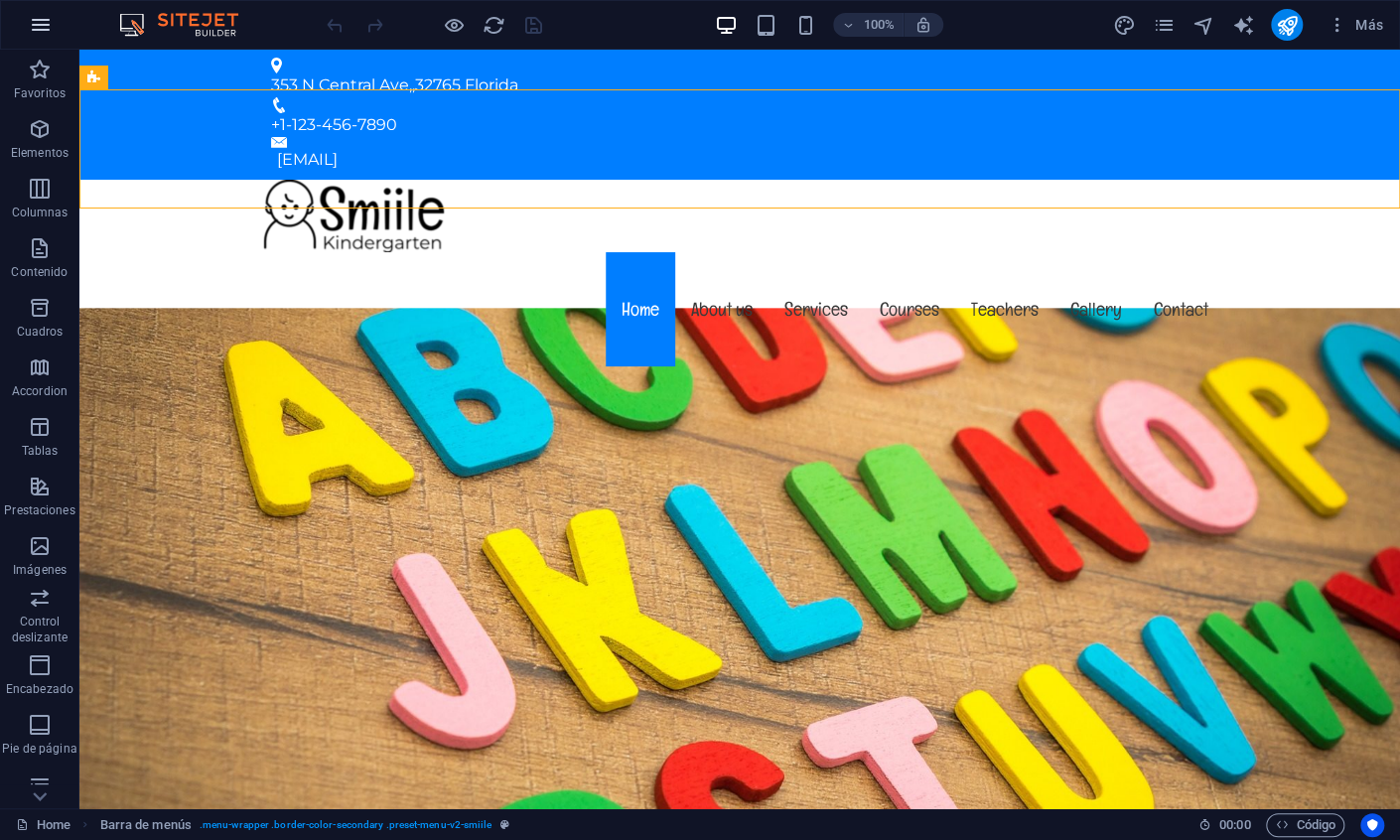 click at bounding box center [41, 25] 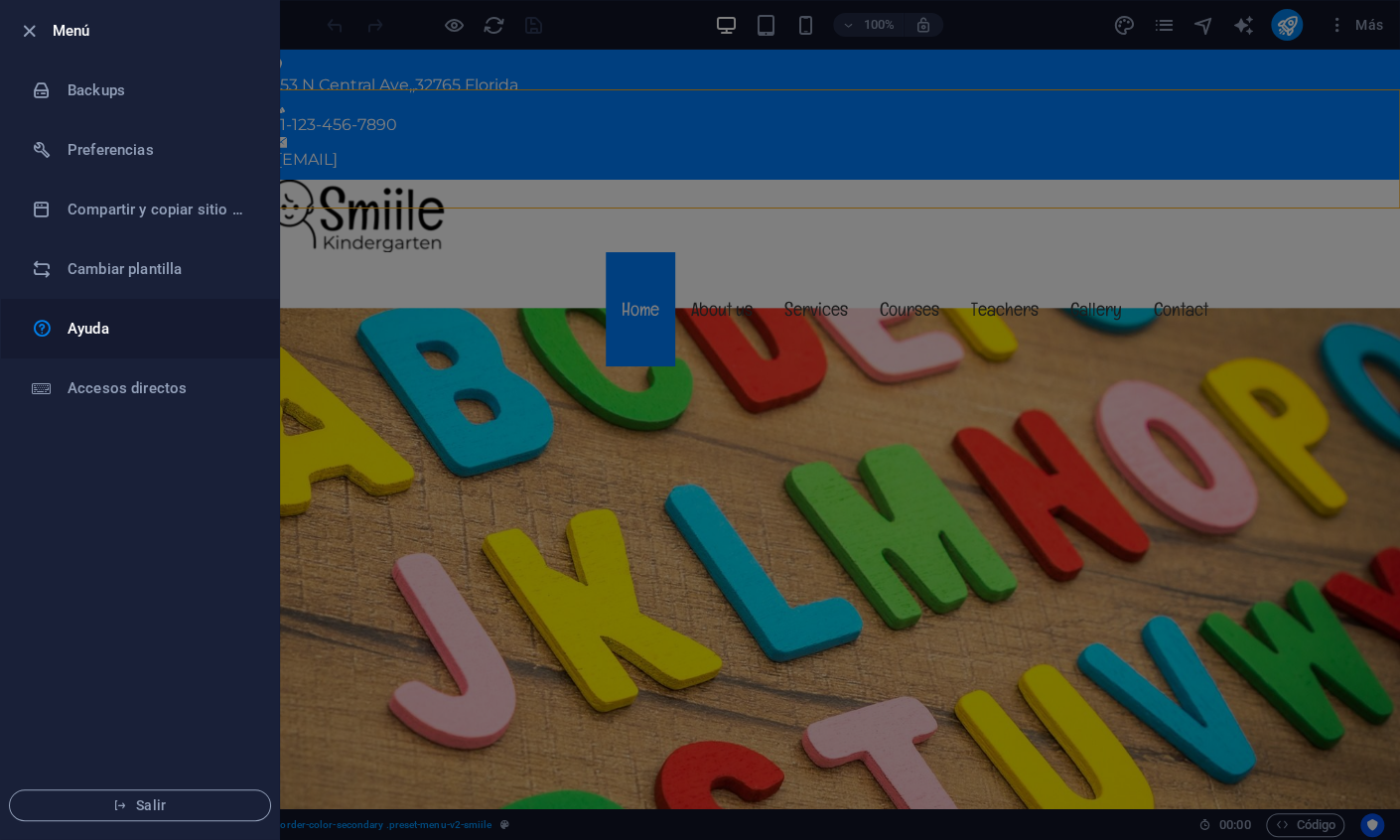 click on "Ayuda" at bounding box center [159, 329] 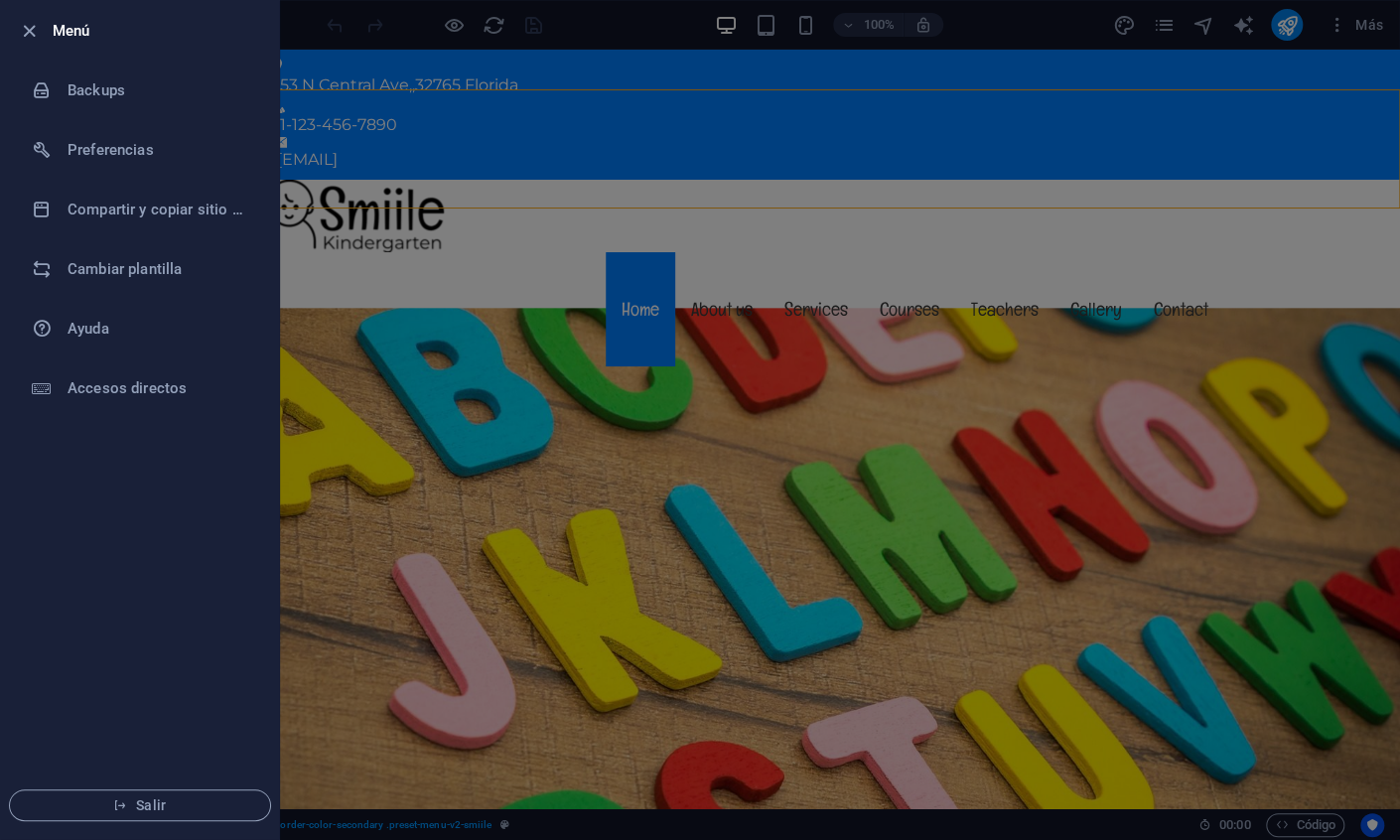 click on "Menú" at bounding box center (140, 31) 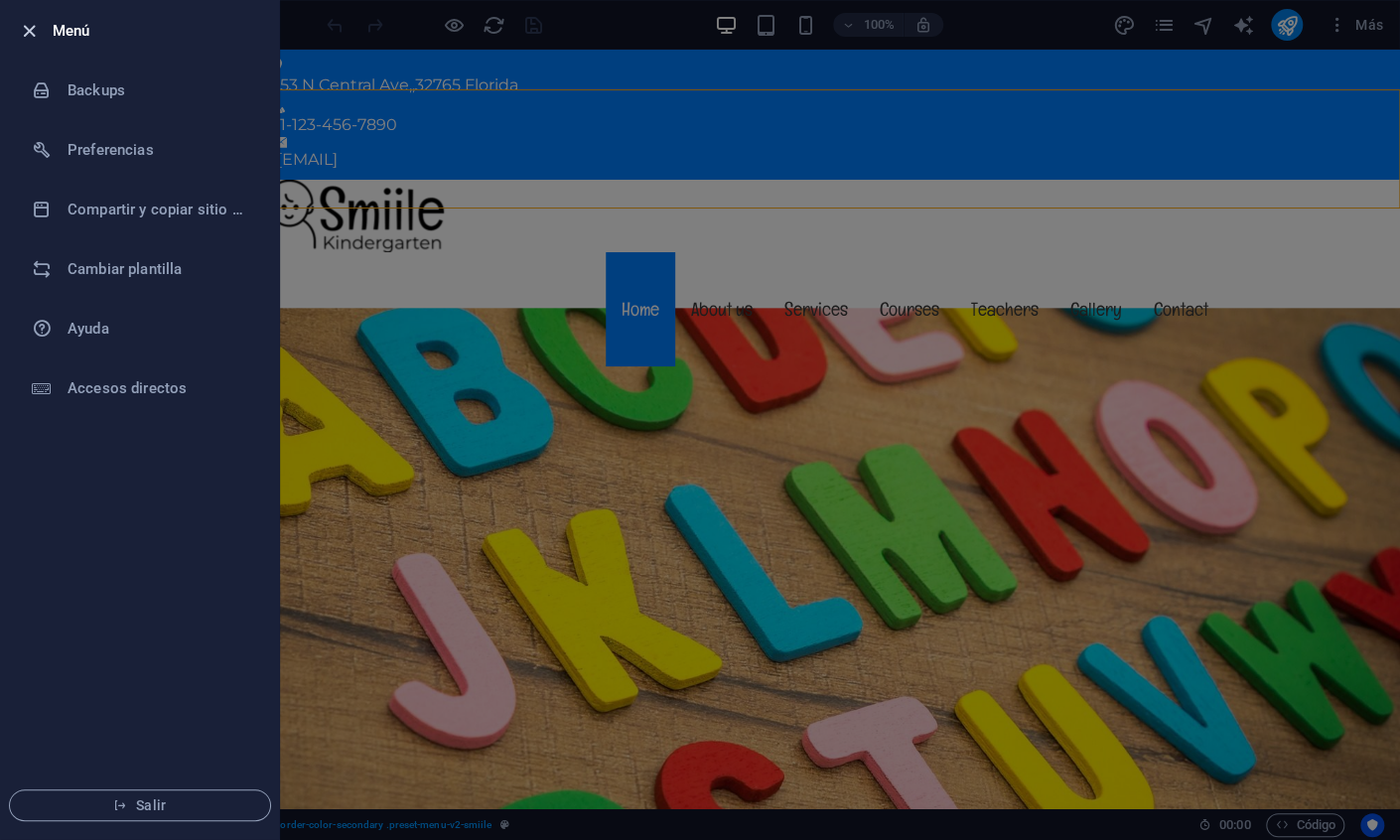 click at bounding box center [29, 31] 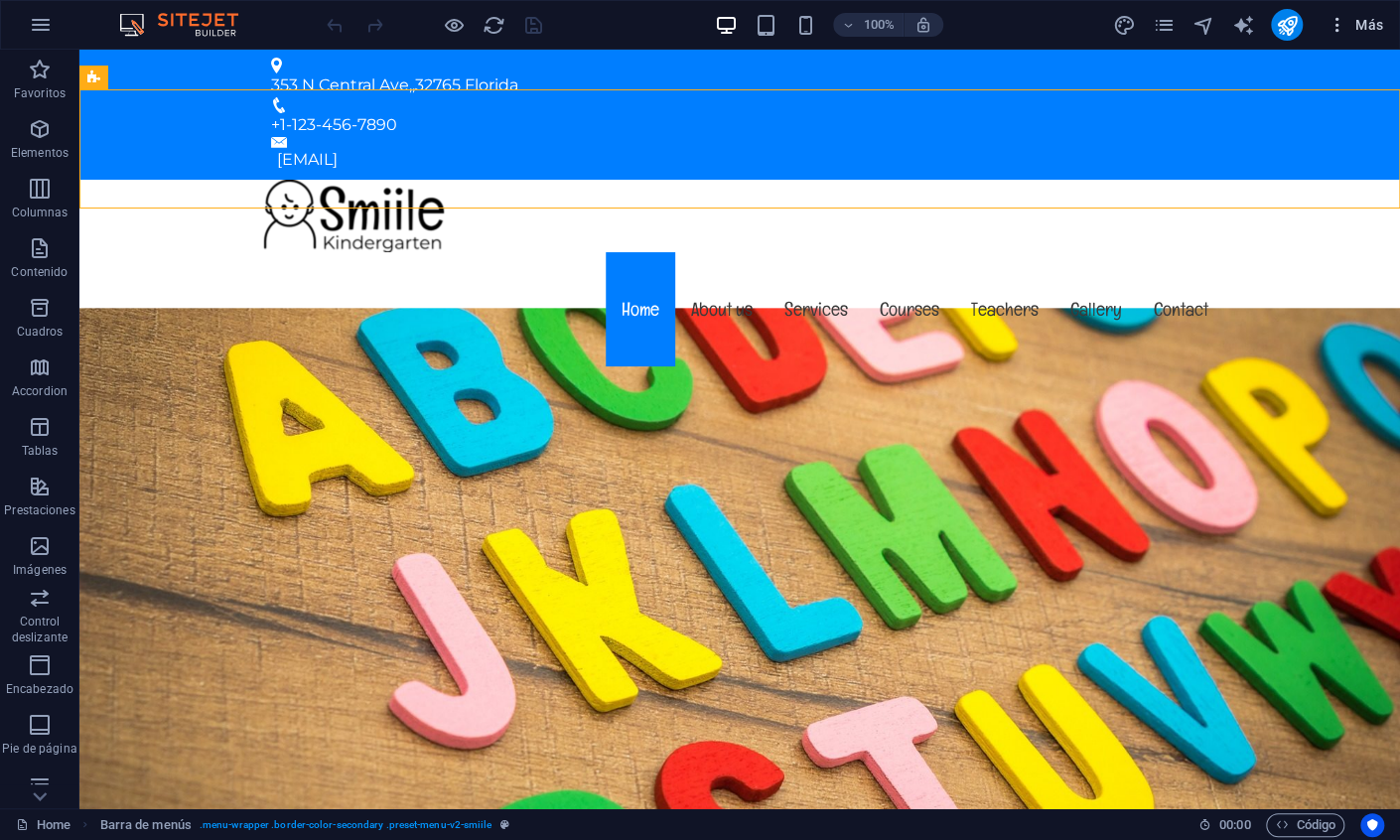 click on "Más" at bounding box center [1354, 25] 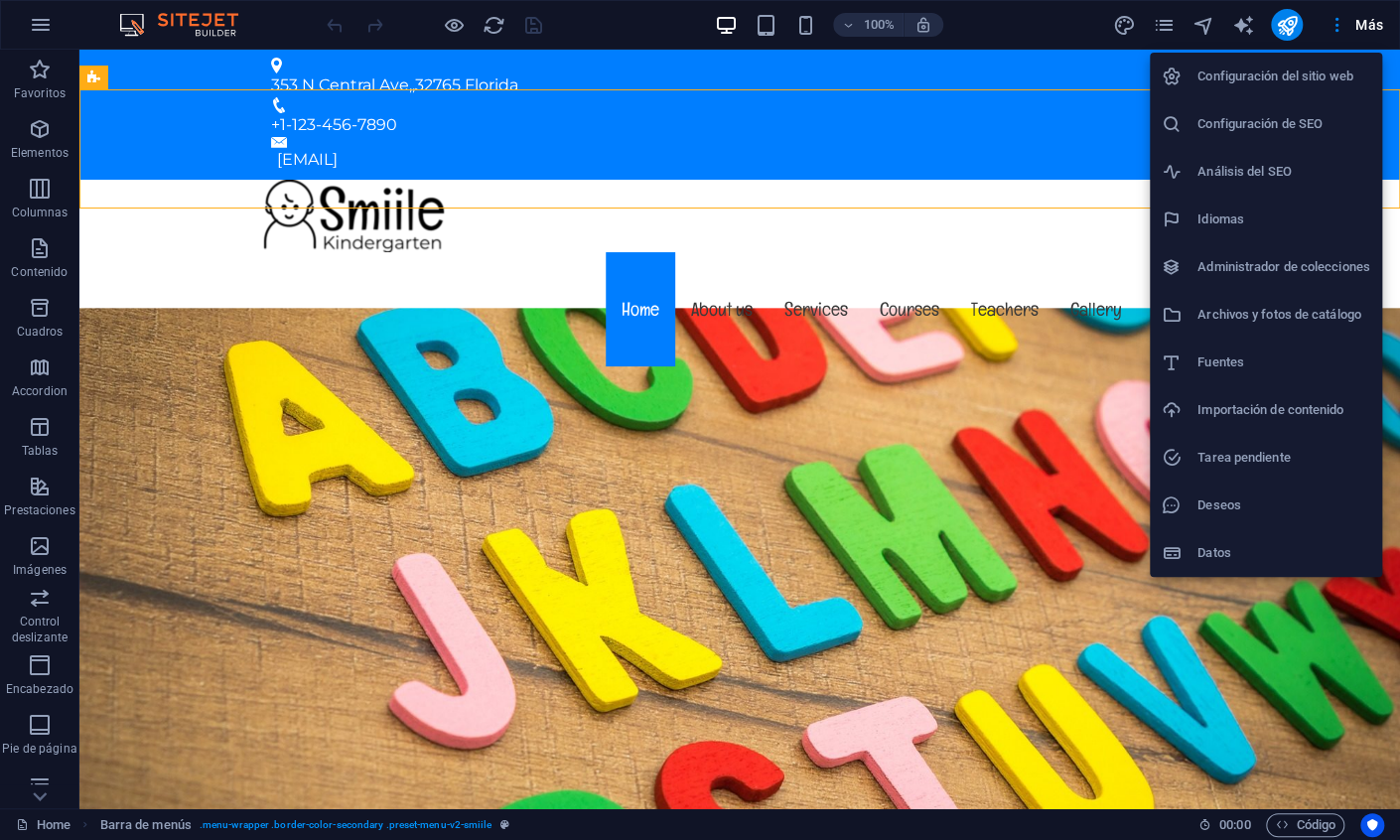 click on "Datos" at bounding box center [1284, 553] 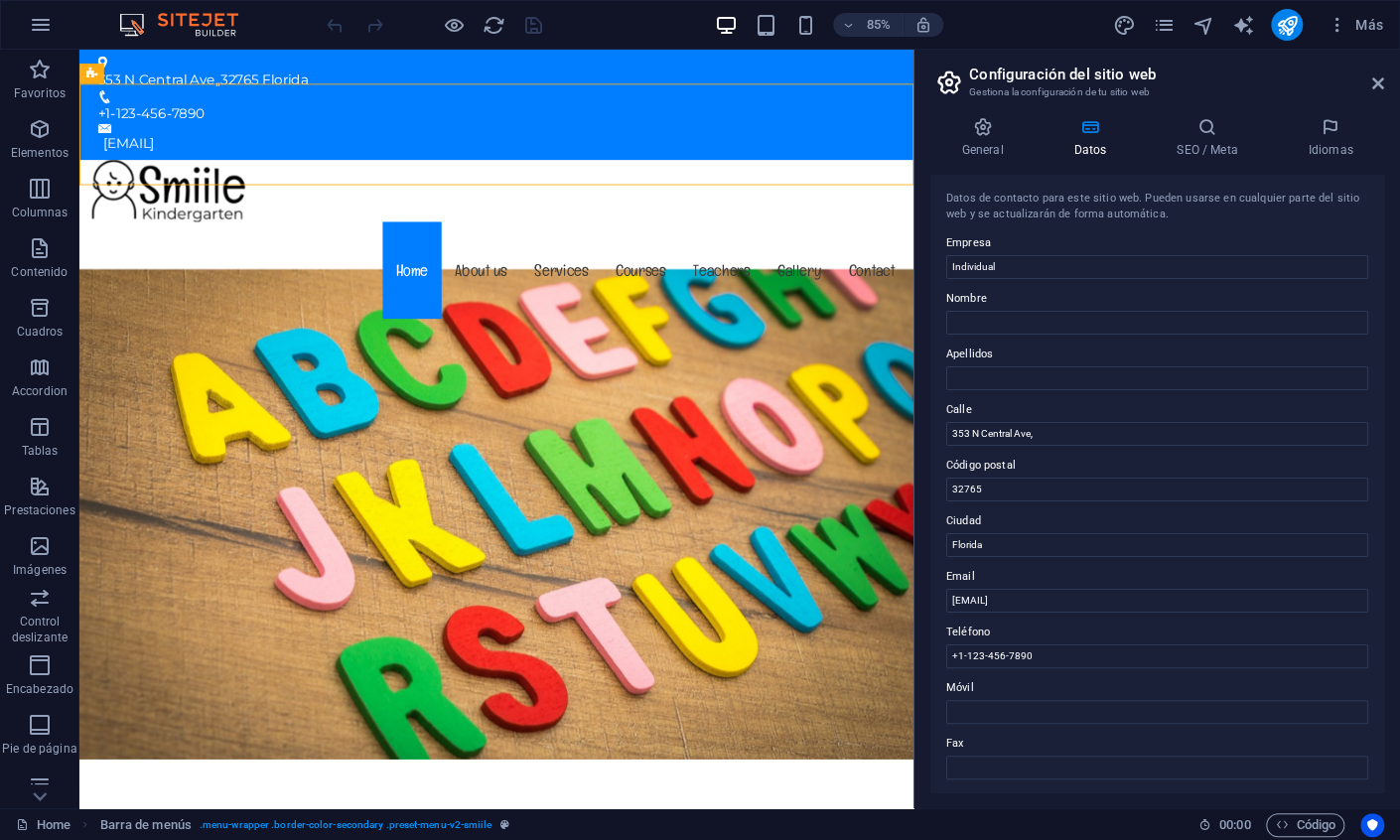 click on "Configuración del sitio web" at bounding box center (1177, 74) 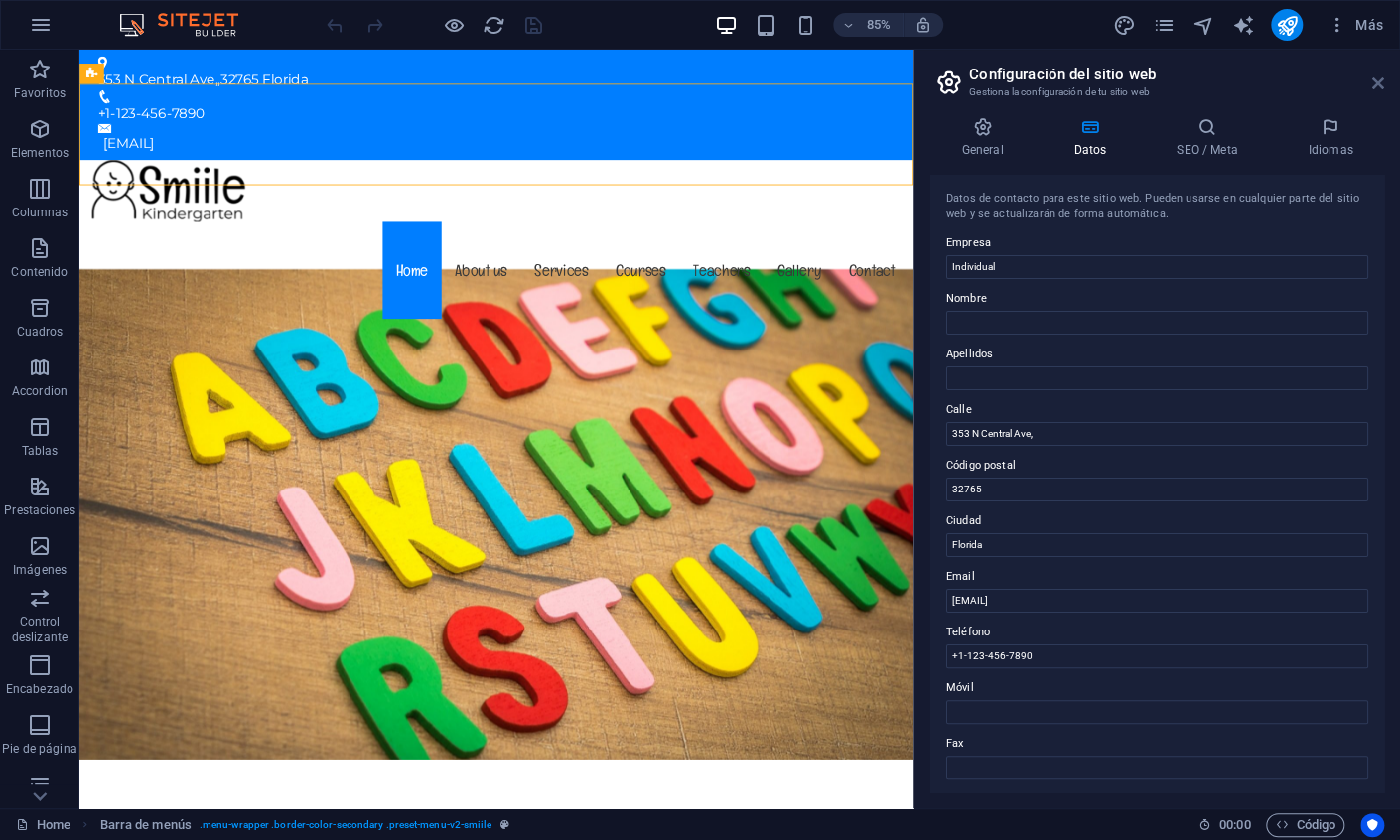 drag, startPoint x: 1374, startPoint y: 80, endPoint x: 1296, endPoint y: 28, distance: 93.744333 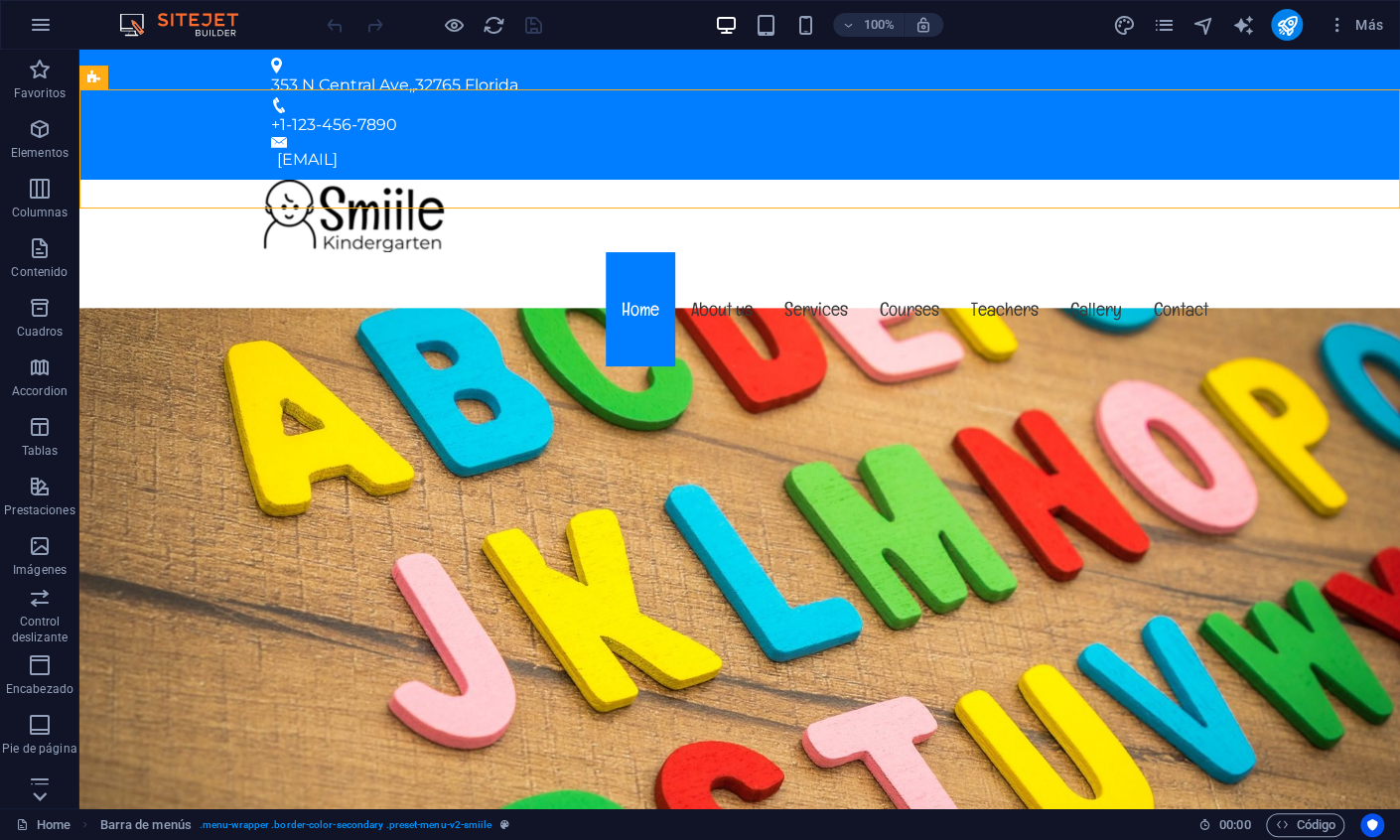 click 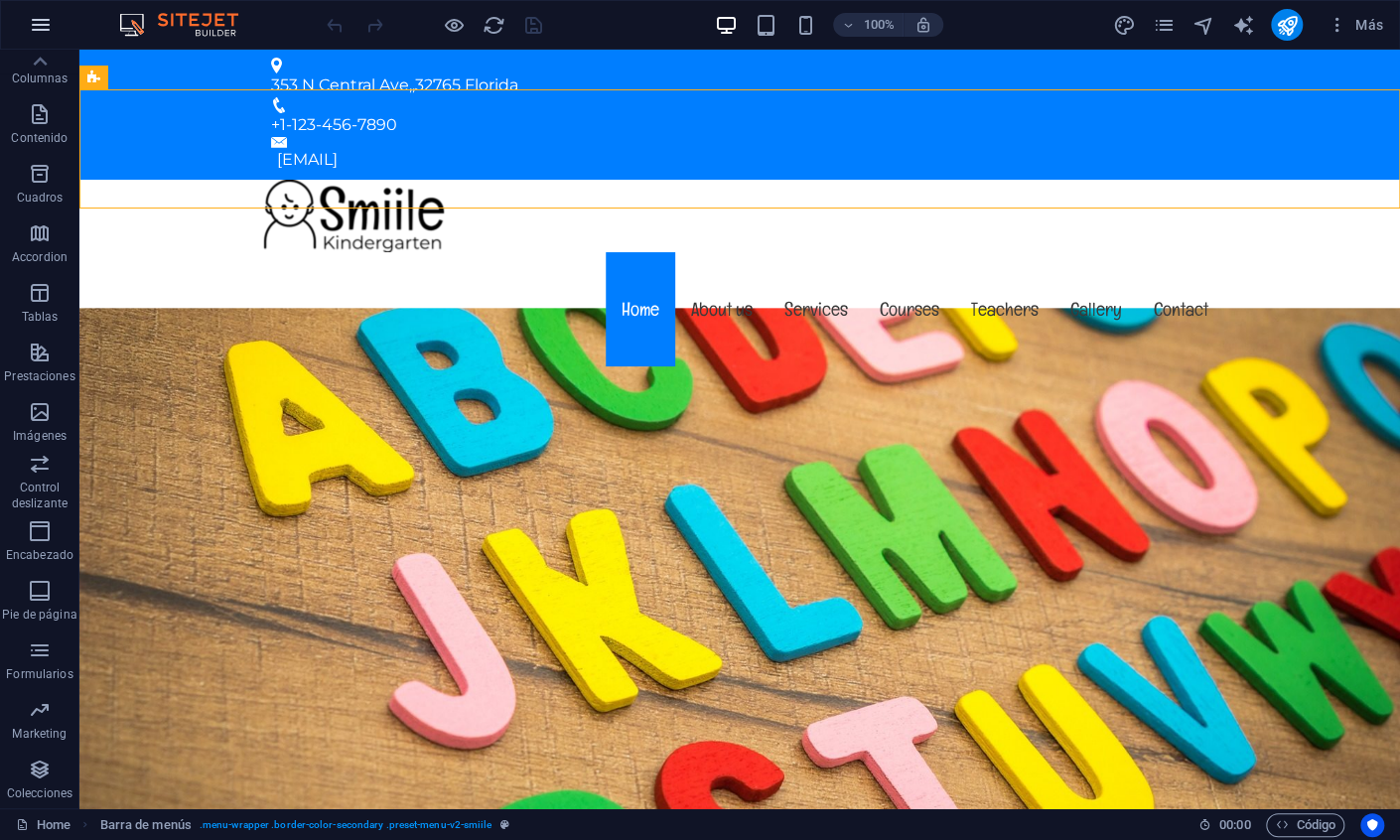 click at bounding box center (41, 25) 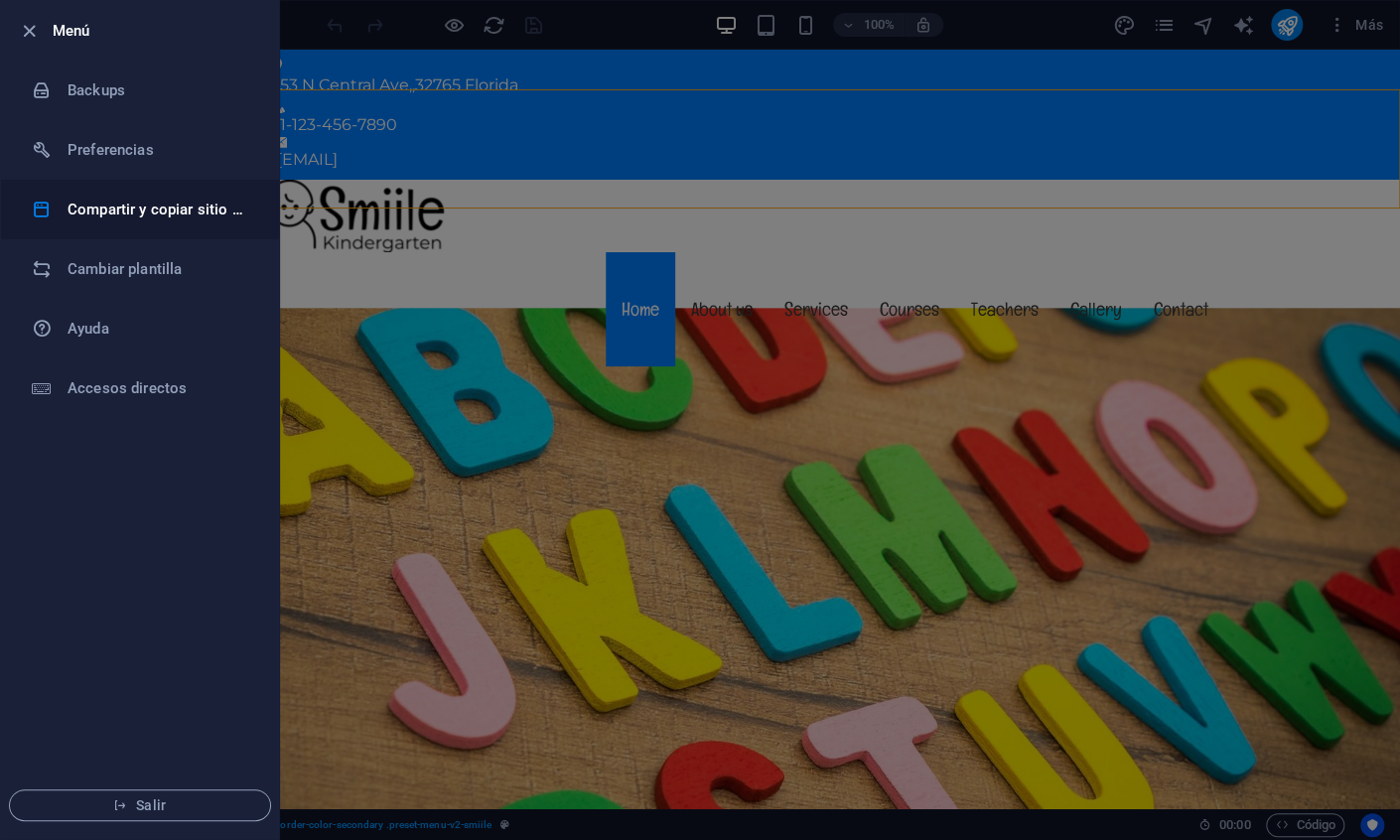 click on "Compartir y copiar sitio web" at bounding box center [159, 210] 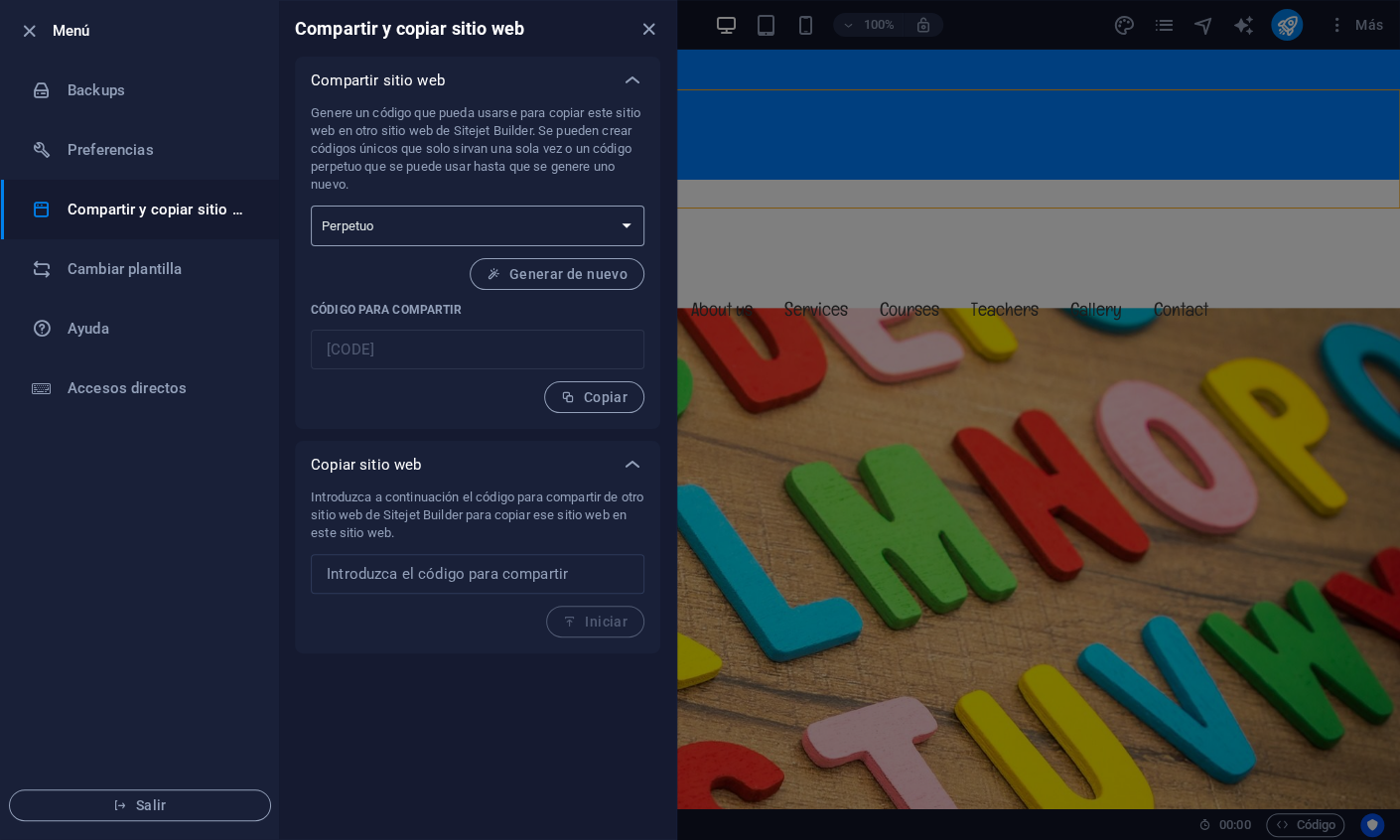 click on "Único Perpetuo" at bounding box center (478, 225) 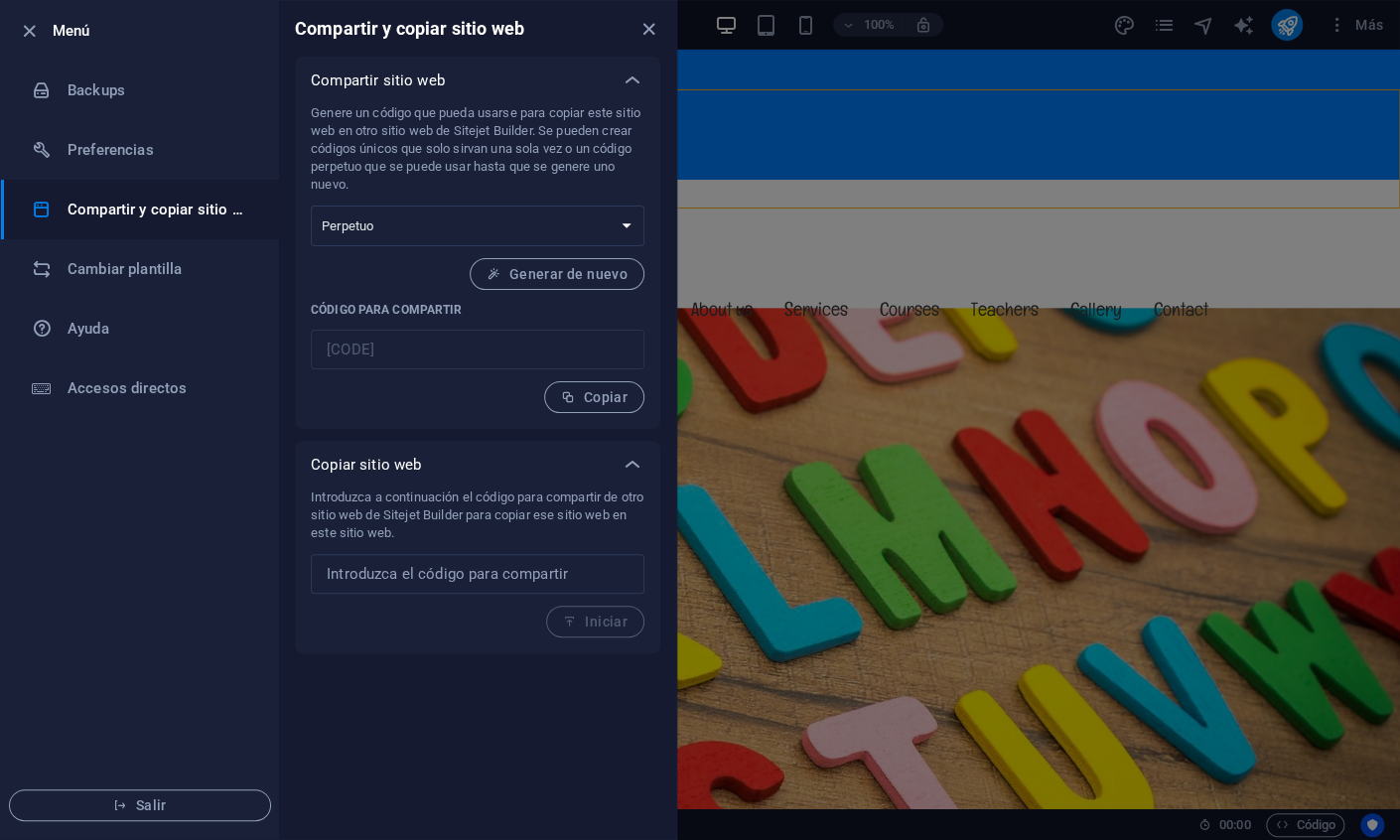click on "Genere un código que pueda usarse para copiar este sitio web en otro sitio web de Sitejet Builder. Se pueden crear códigos únicos que solo sirvan una sola vez o un código perpetuo que se puede usar hasta que se genere uno nuevo." at bounding box center (478, 149) 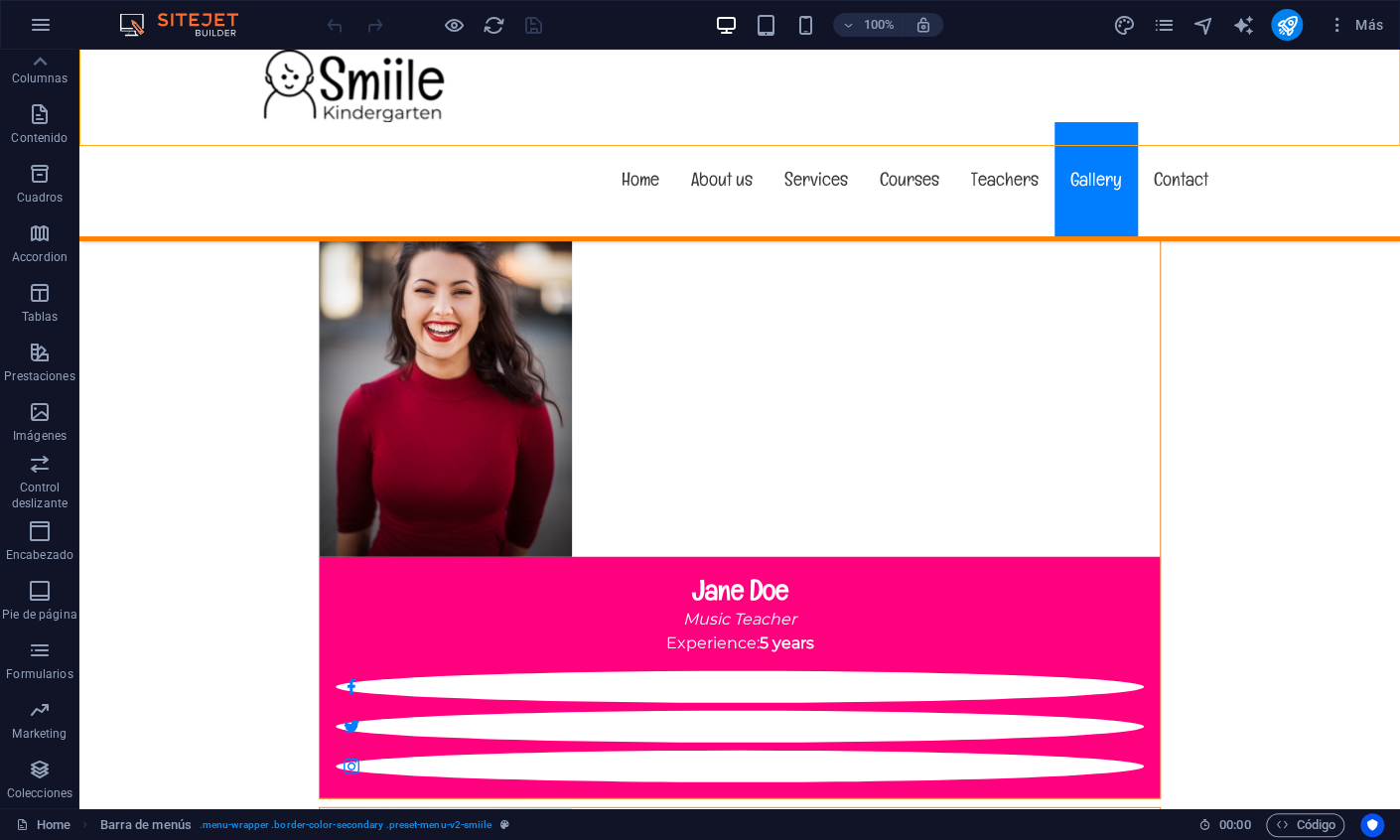 scroll, scrollTop: 17870, scrollLeft: 0, axis: vertical 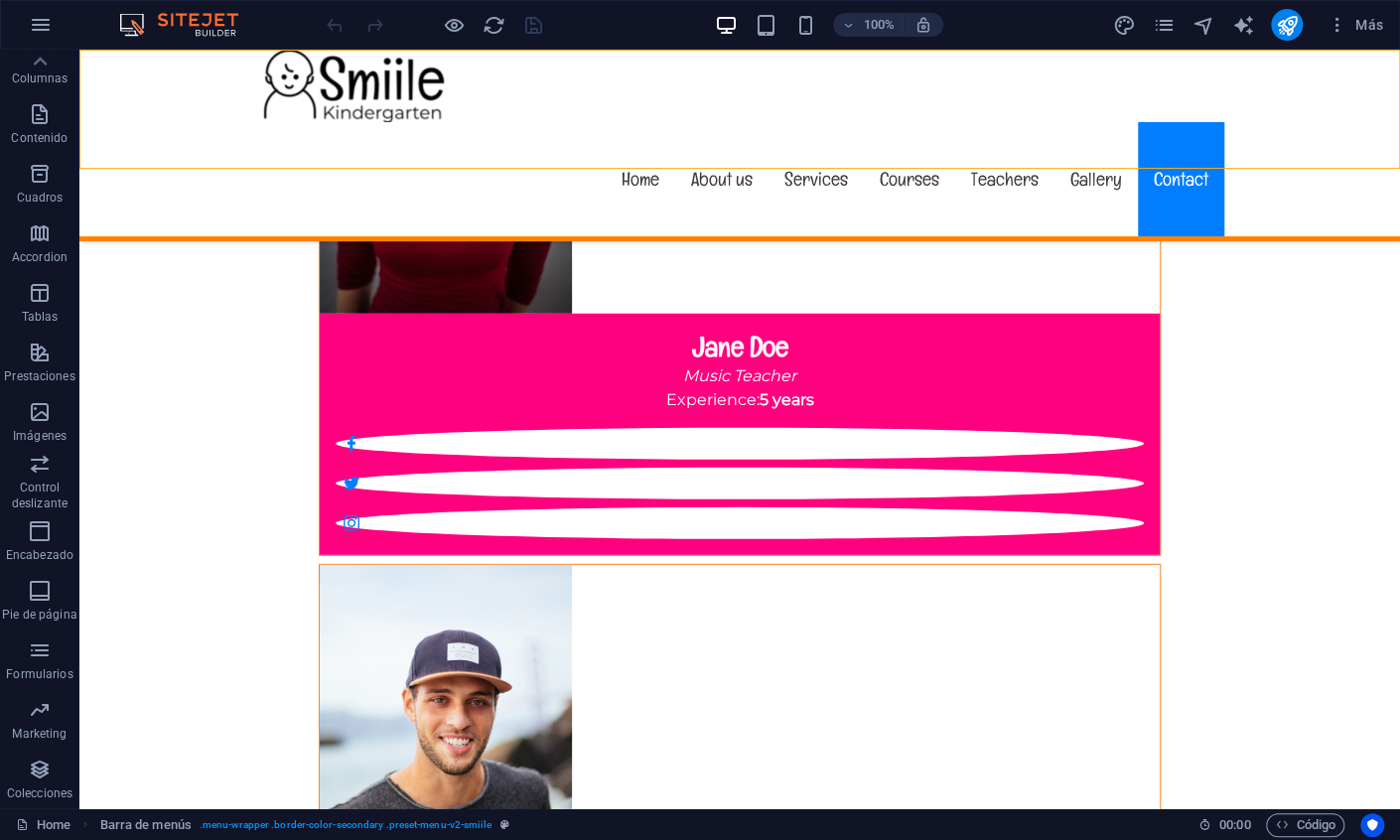 drag, startPoint x: 1390, startPoint y: 70, endPoint x: 1439, endPoint y: 857, distance: 788.52394 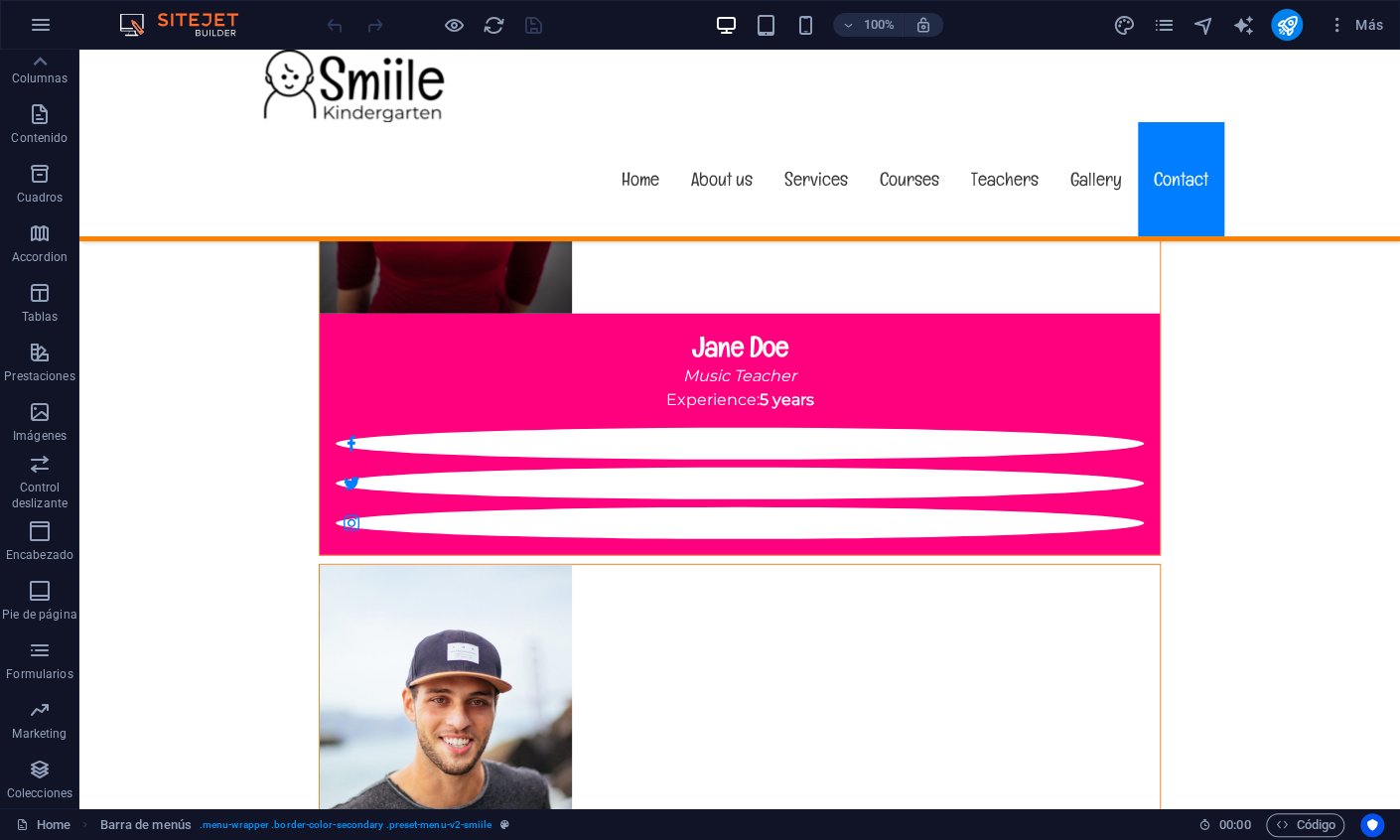 scroll, scrollTop: 332, scrollLeft: 0, axis: vertical 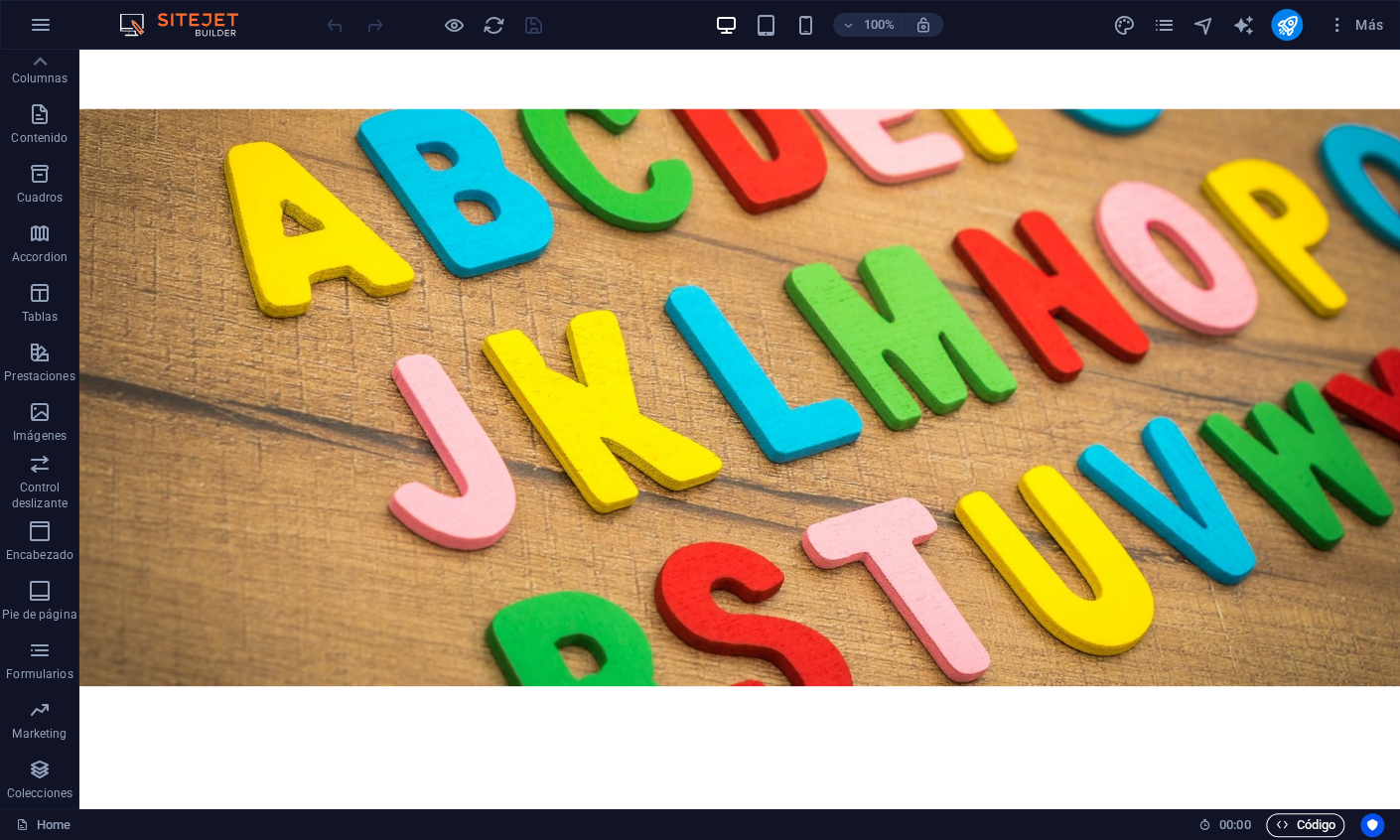 click on "Código" at bounding box center (1305, 825) 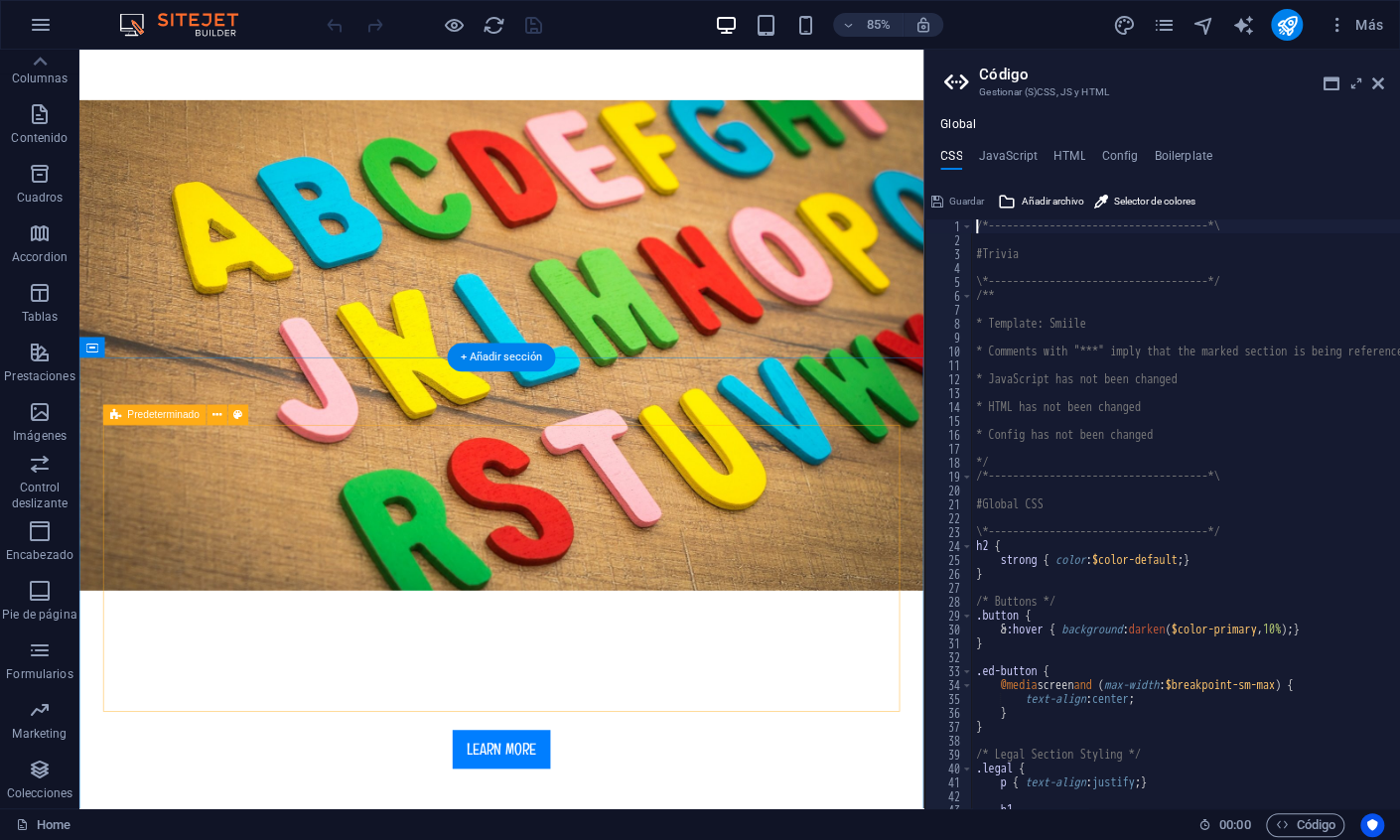 scroll, scrollTop: 0, scrollLeft: 0, axis: both 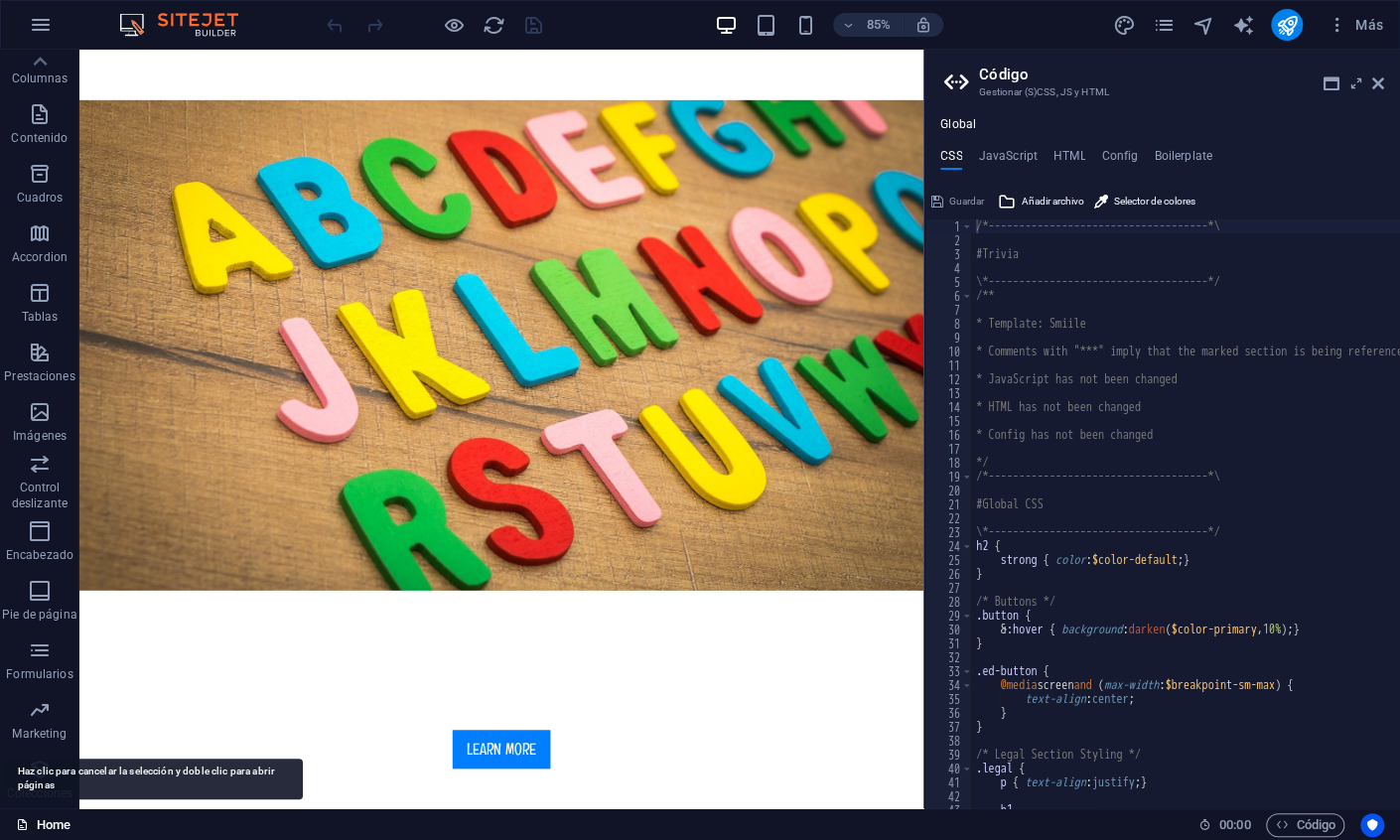 click on "Home" at bounding box center (43, 825) 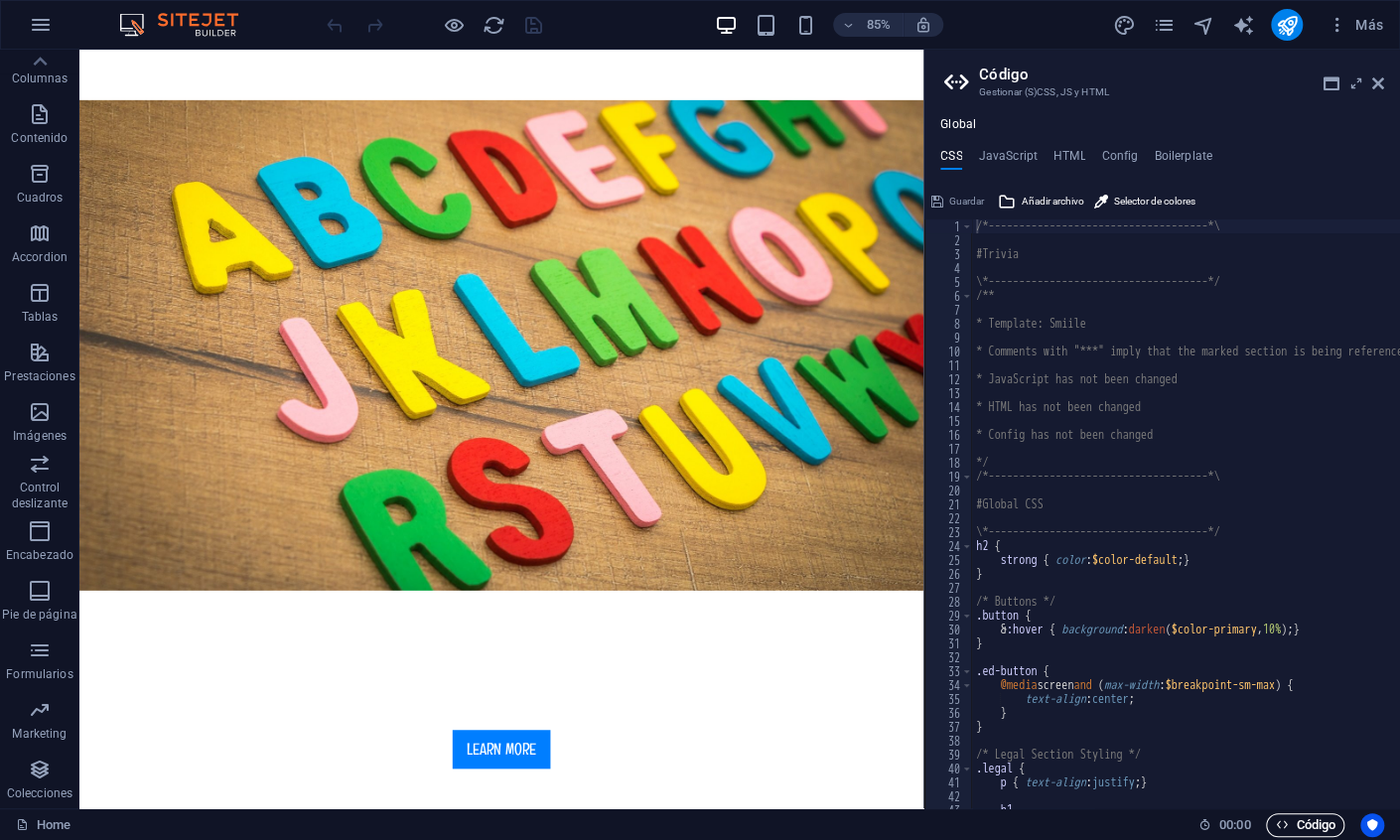 click on "Código" at bounding box center (1305, 825) 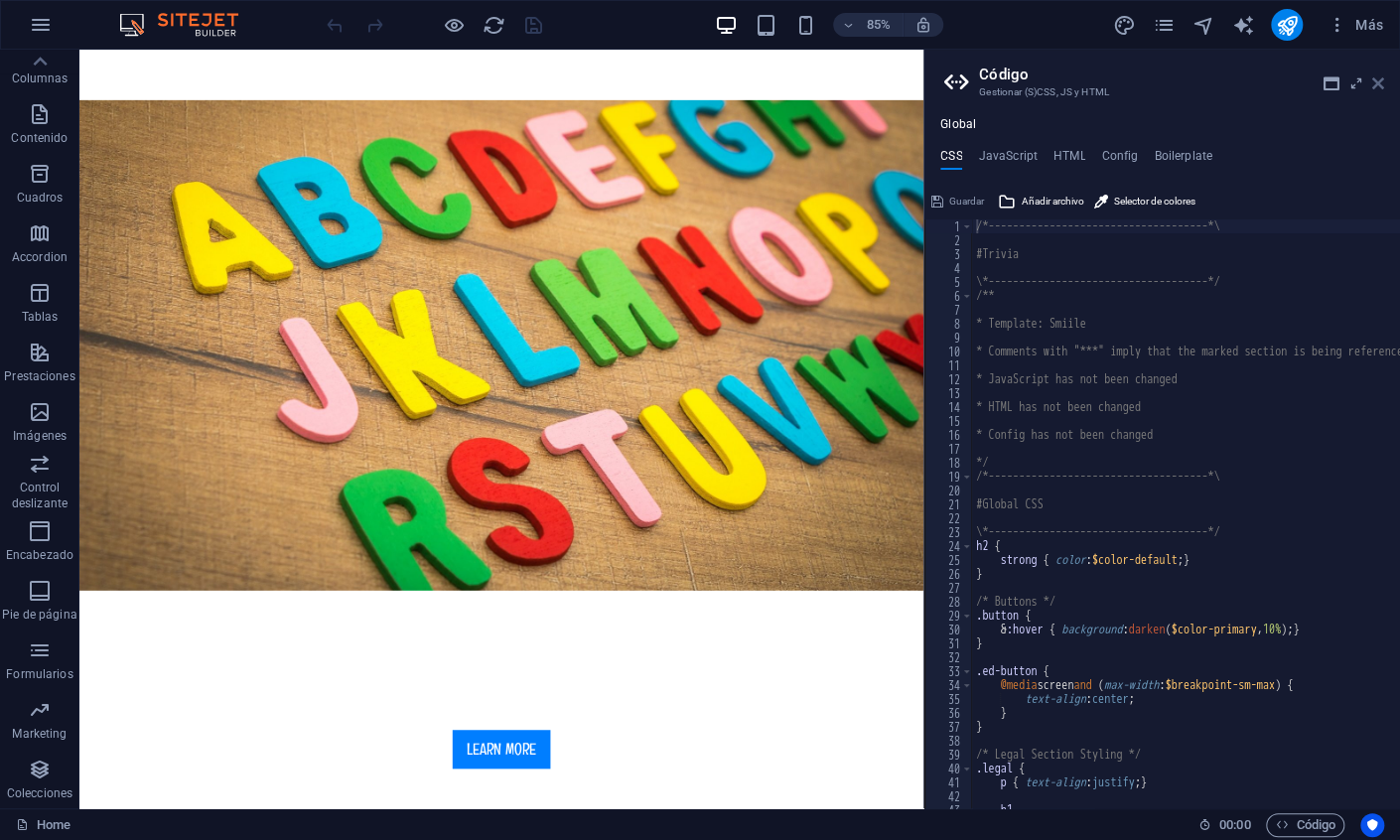 click at bounding box center [1378, 83] 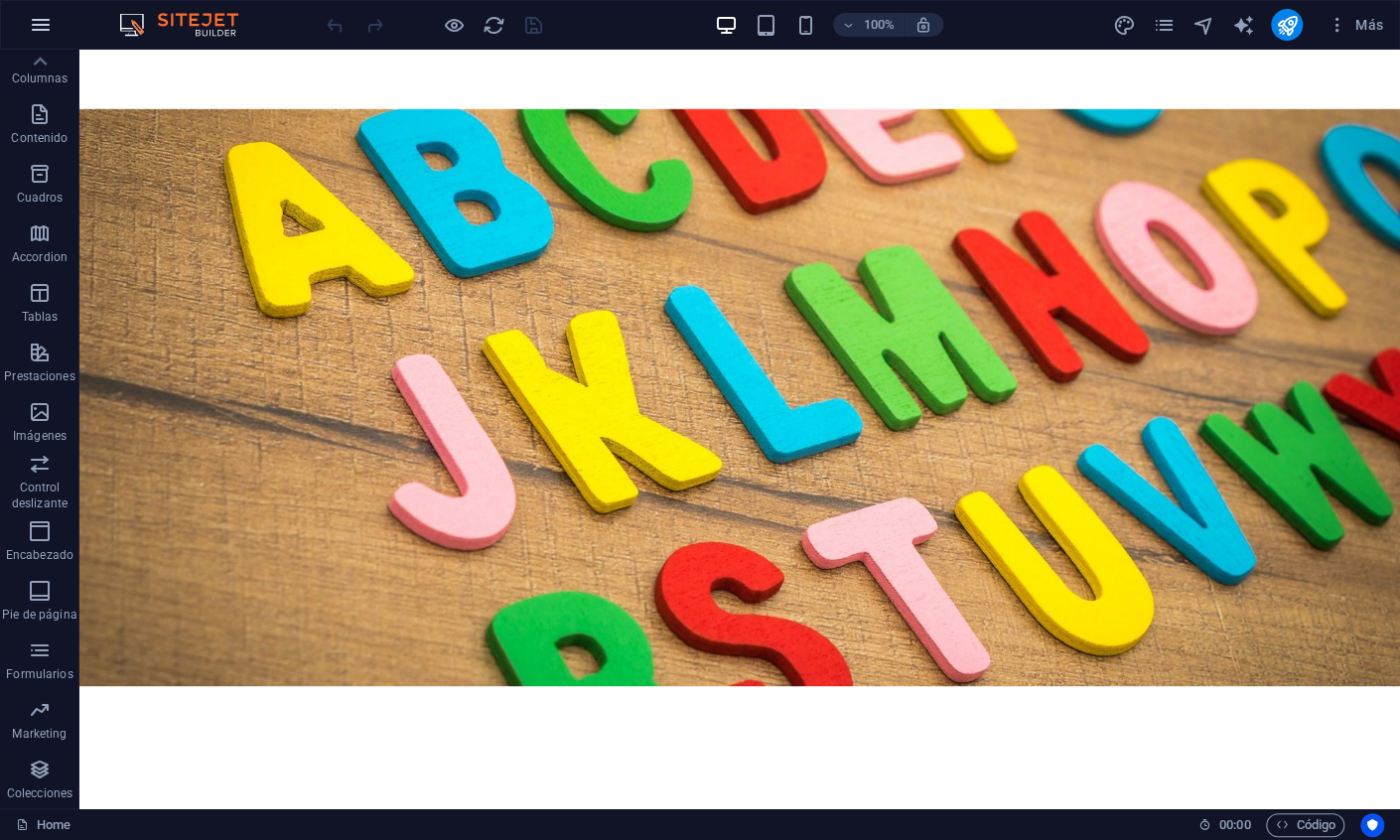 click at bounding box center [41, 25] 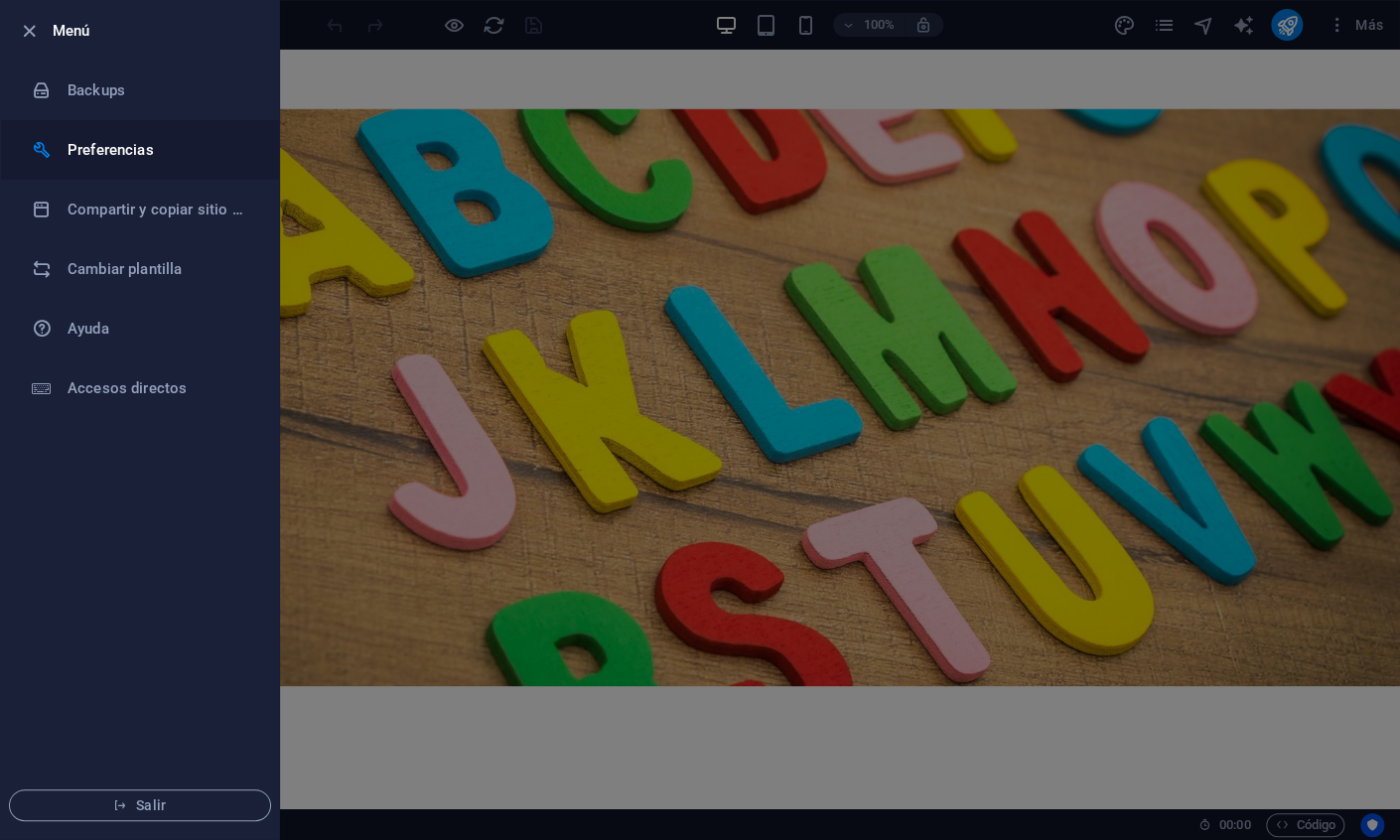 click on "Preferencias" at bounding box center (159, 150) 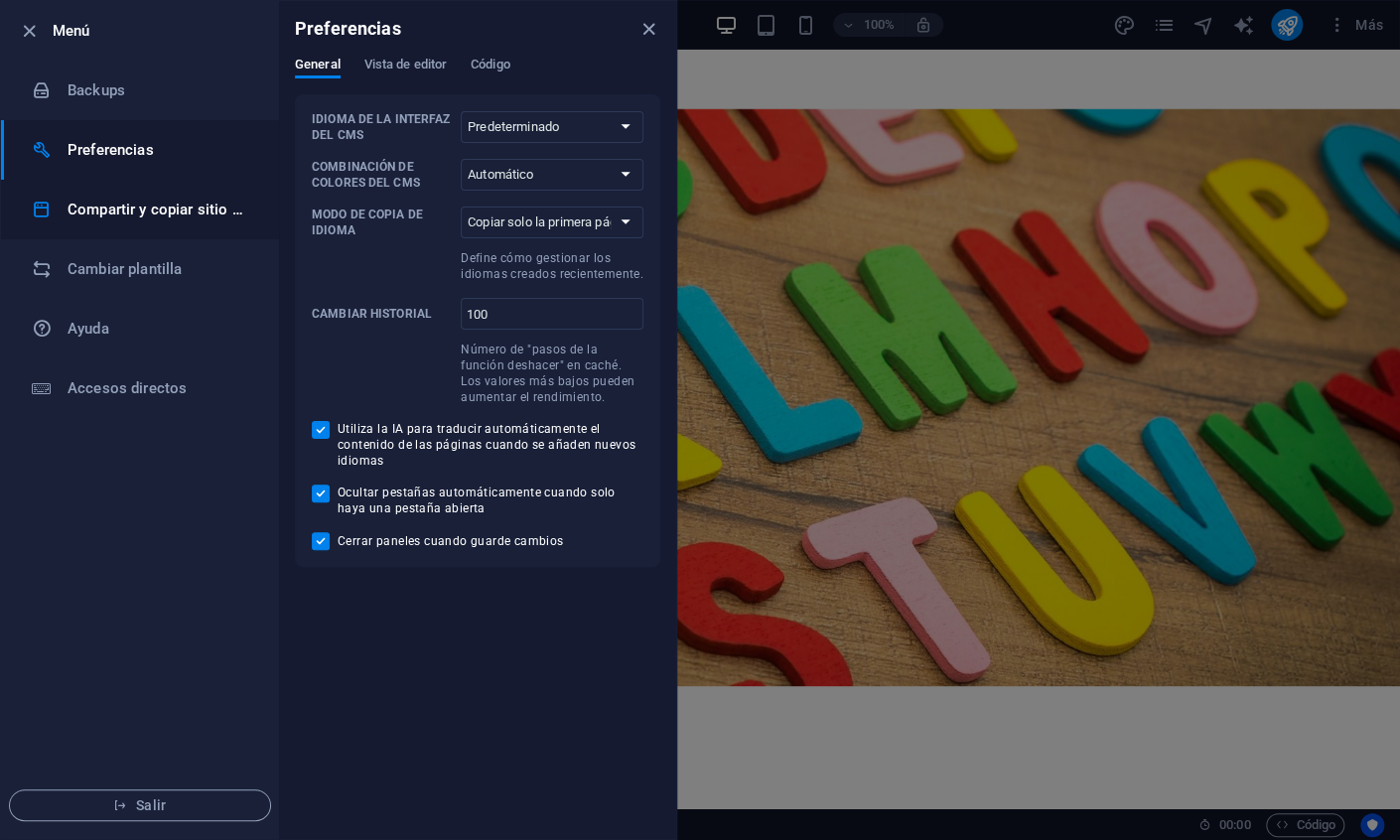 click on "Compartir y copiar sitio web" at bounding box center [159, 210] 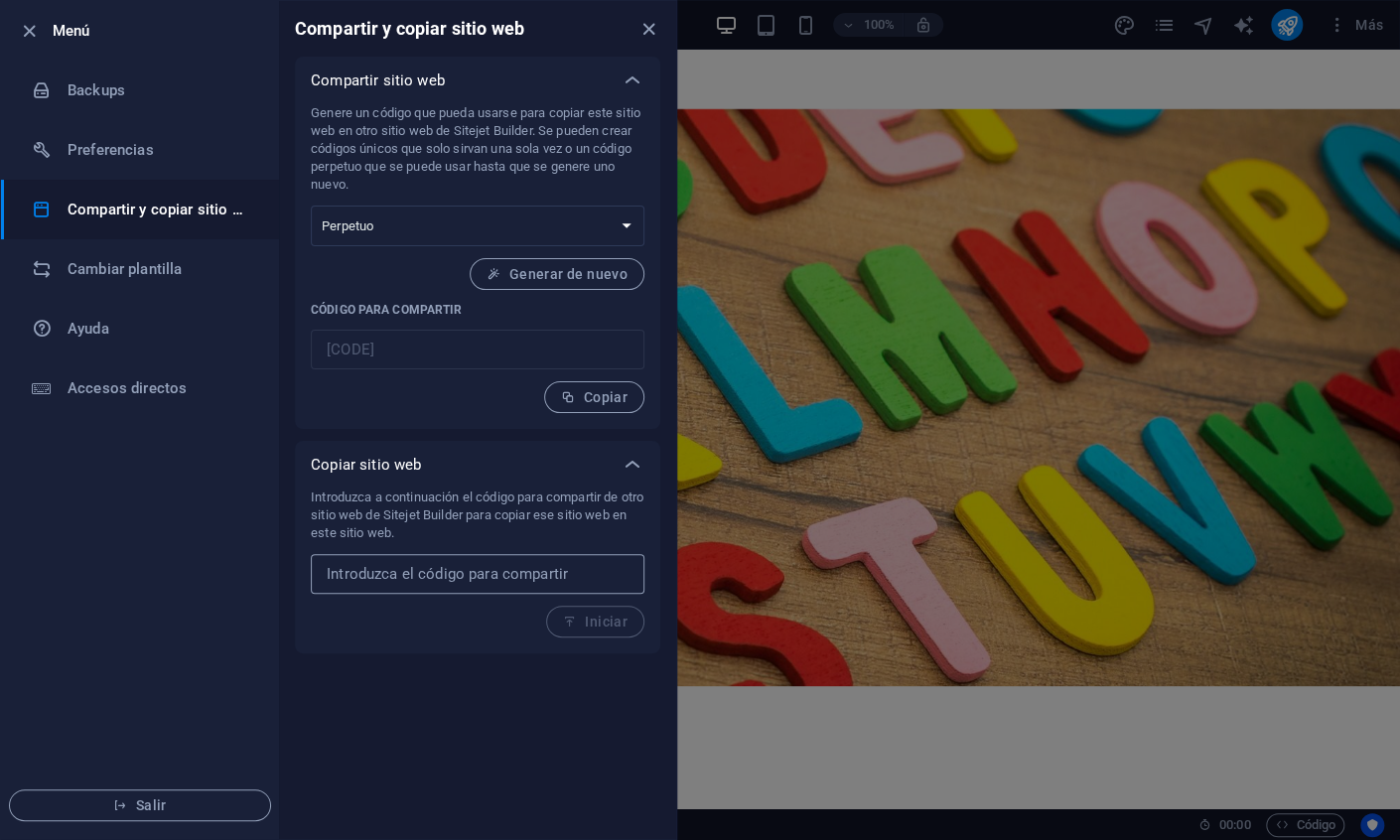 click at bounding box center [478, 574] 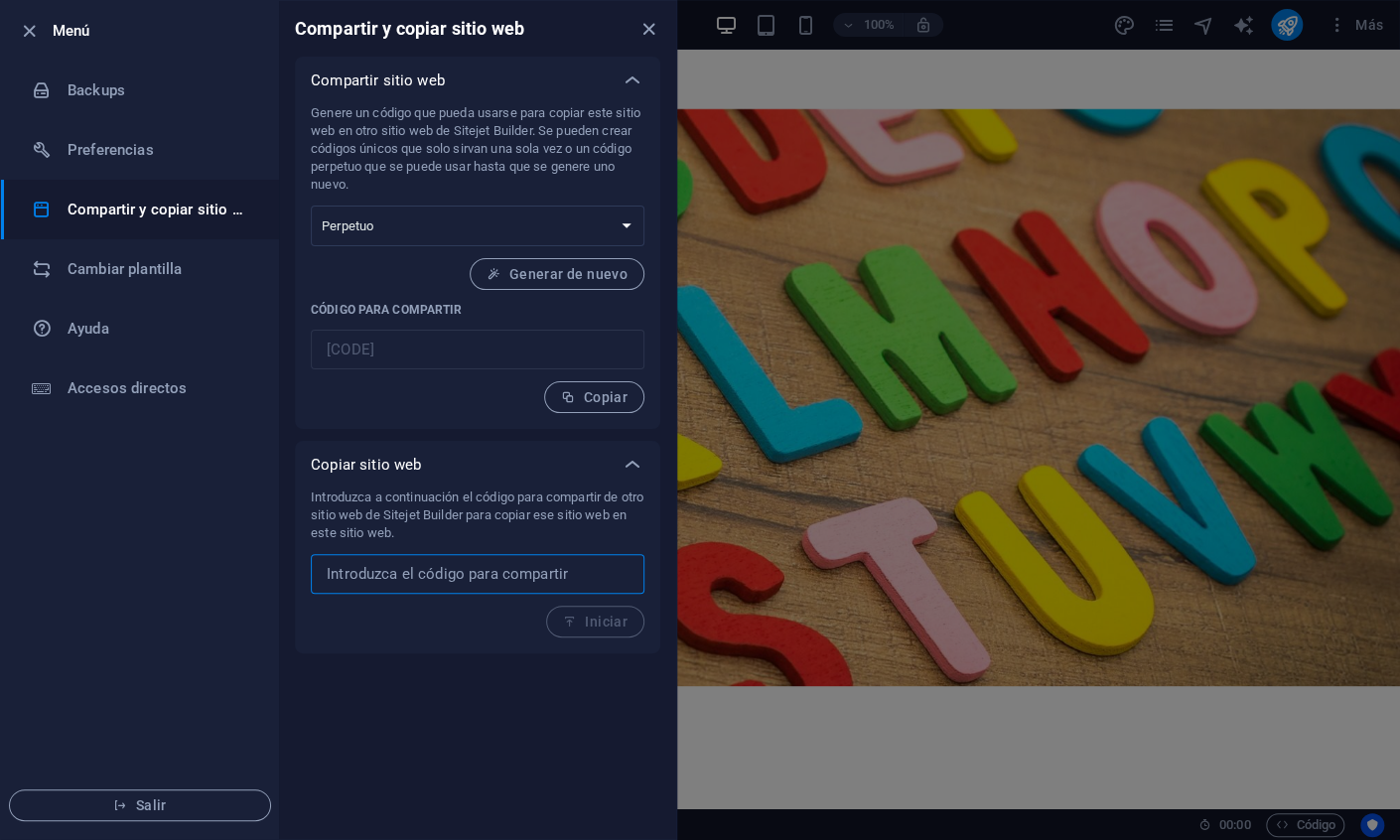 paste on "[IP]" 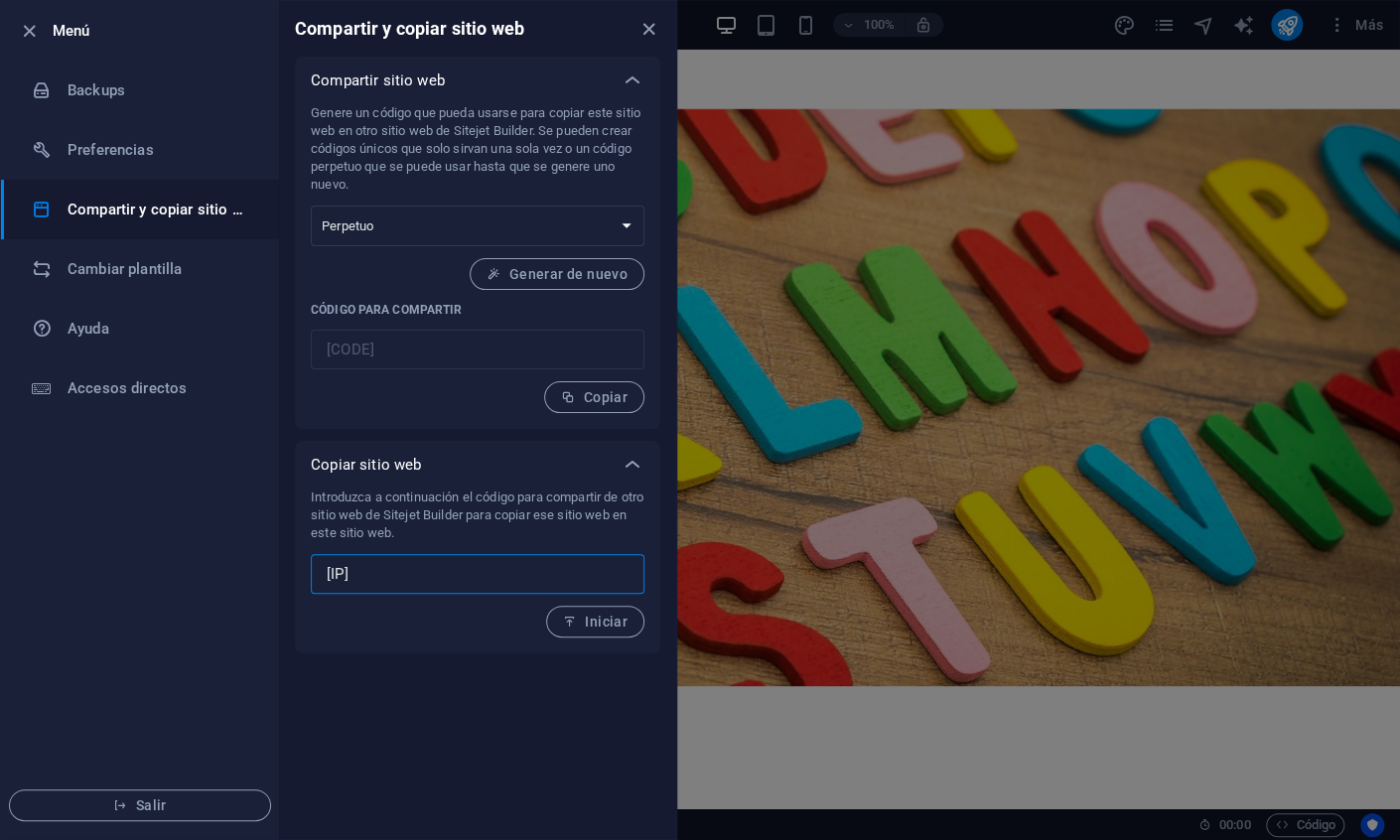 drag, startPoint x: 467, startPoint y: 571, endPoint x: 260, endPoint y: 515, distance: 214.44113 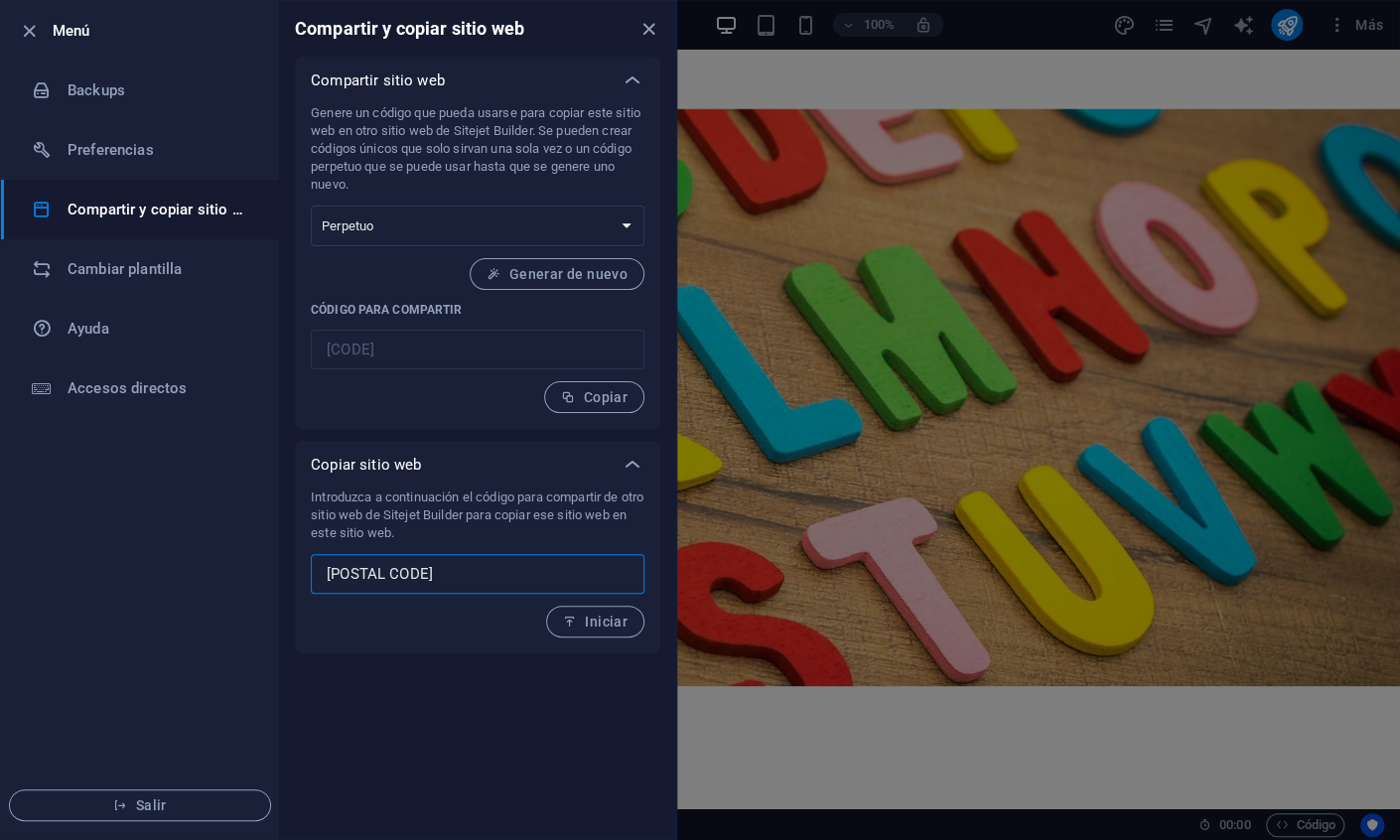 type on "[POSTAL CODE]" 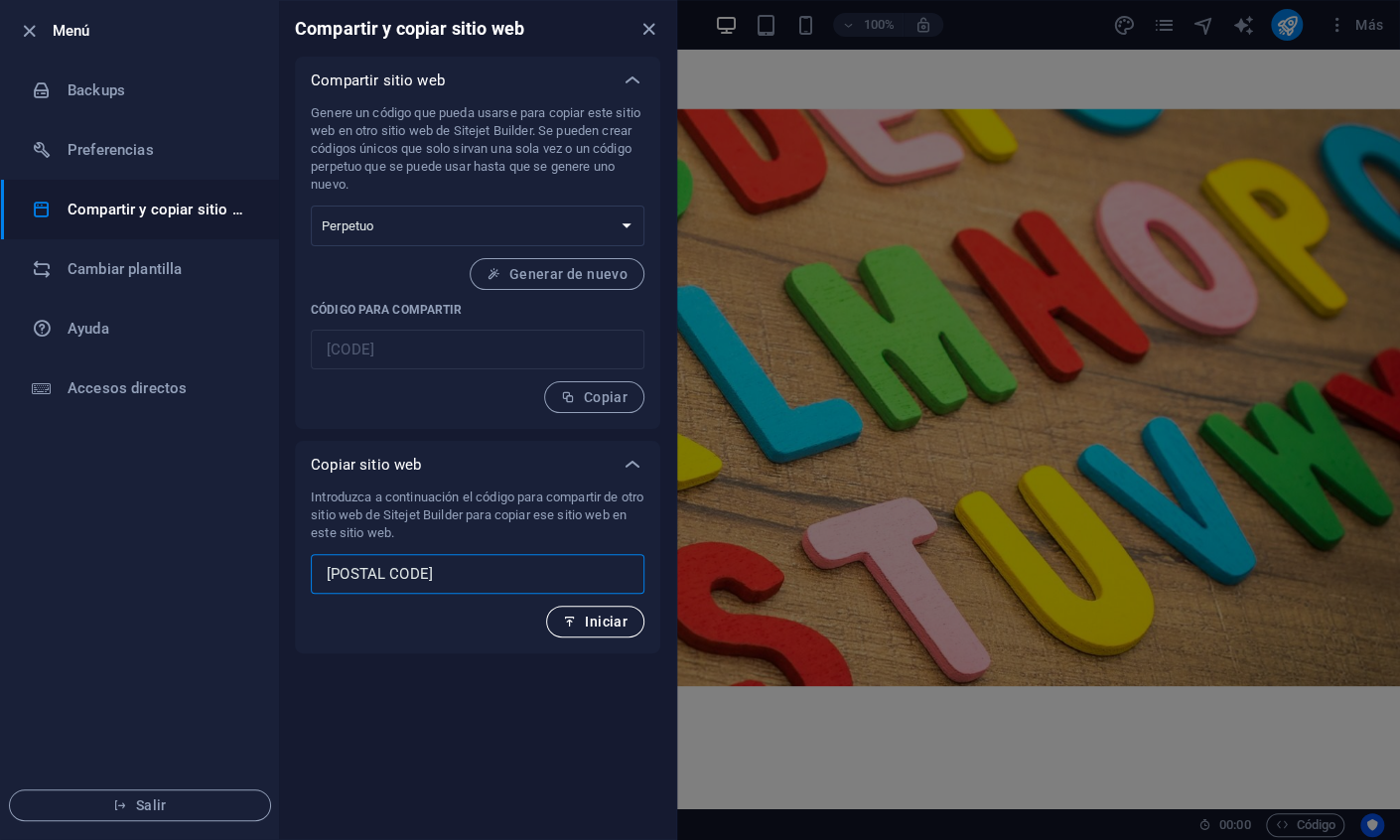 click on "Iniciar" at bounding box center (595, 622) 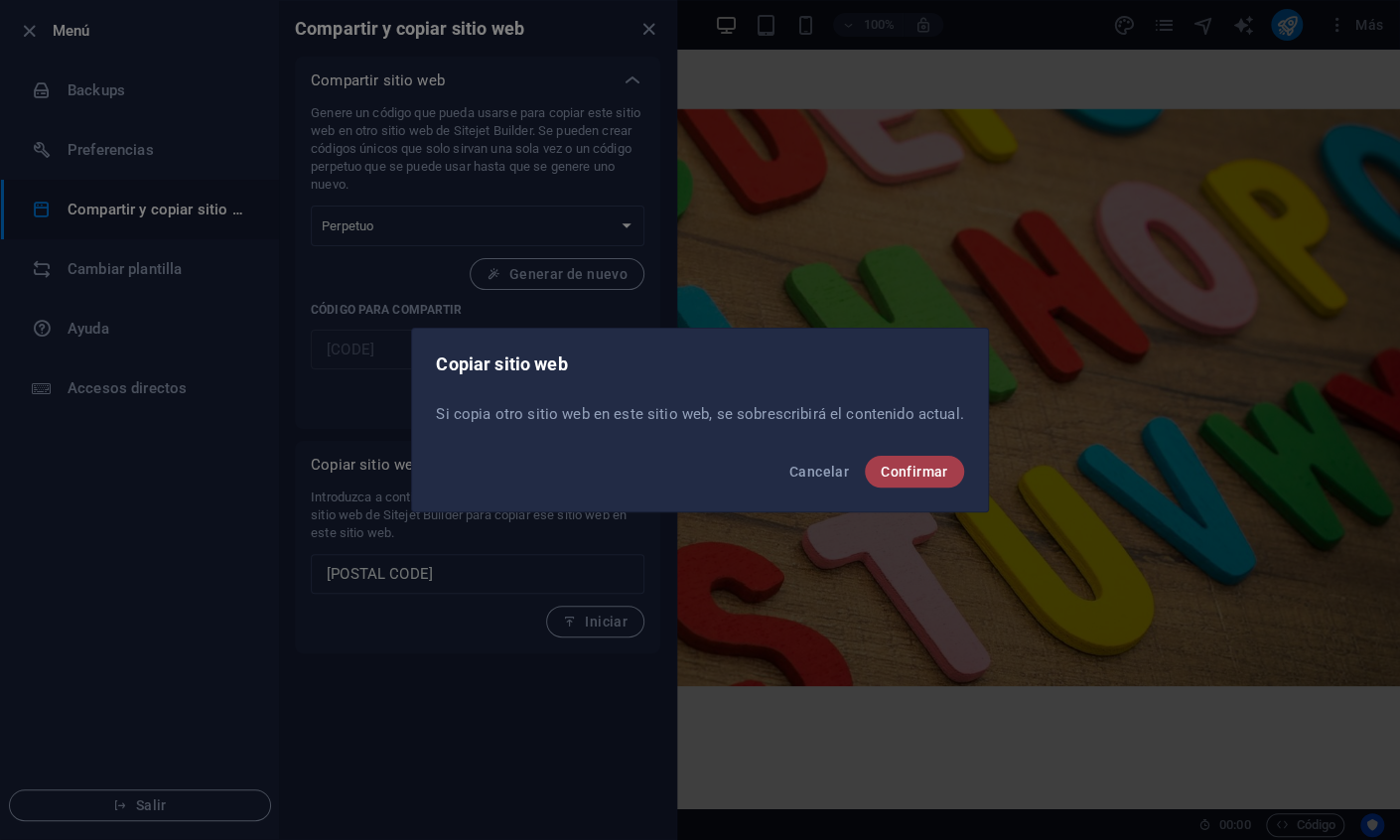 click on "Confirmar" at bounding box center [914, 472] 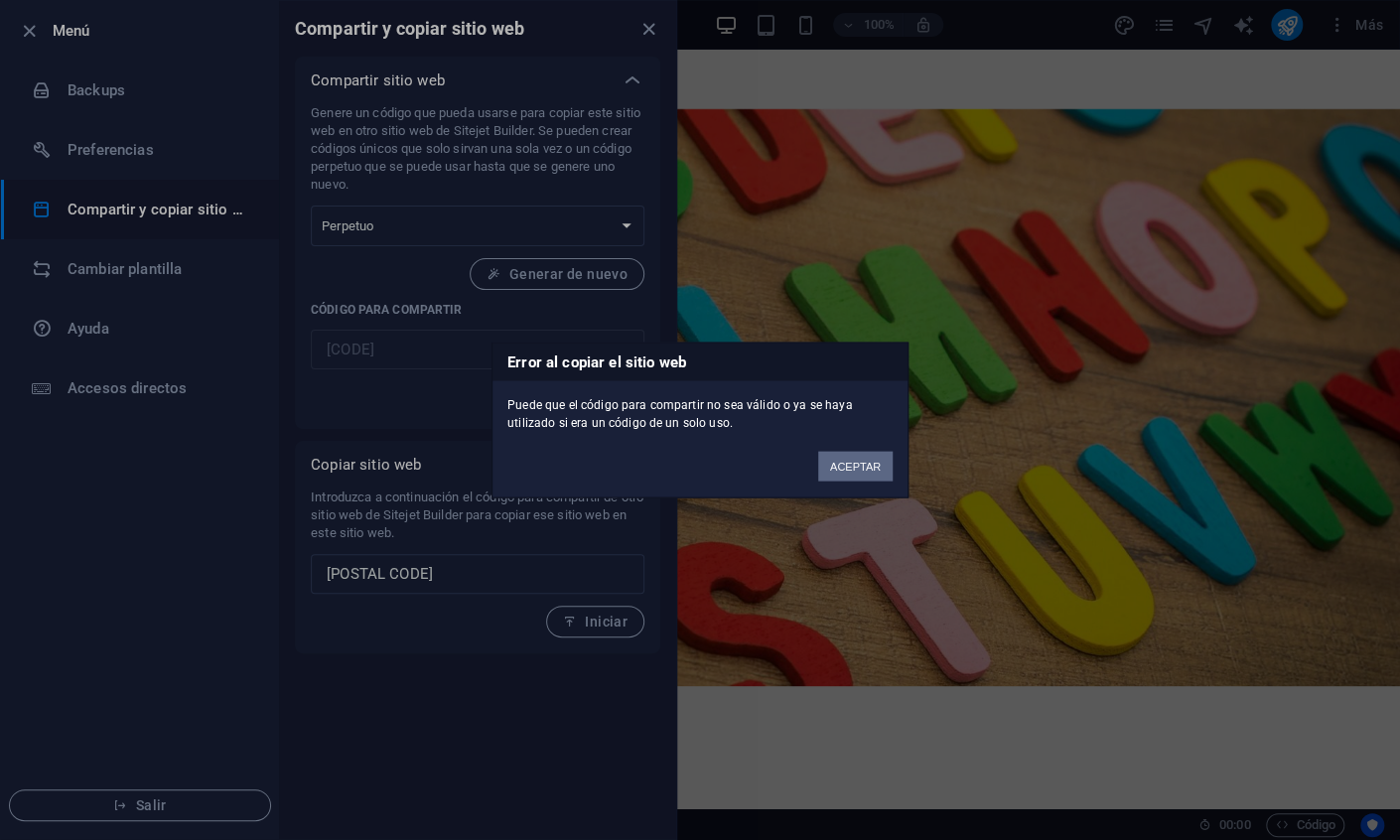 click on "ACEPTAR" at bounding box center [855, 467] 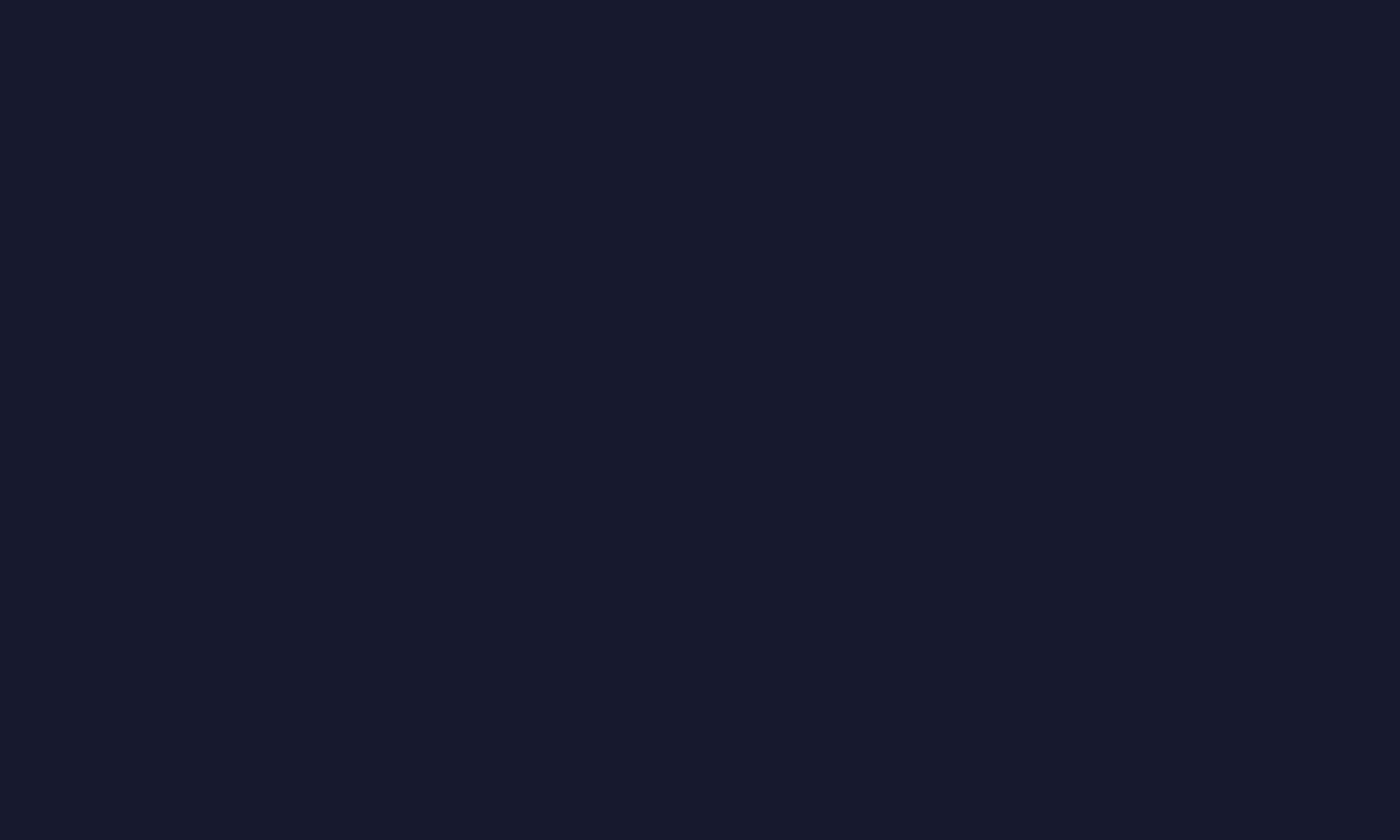 scroll, scrollTop: 0, scrollLeft: 0, axis: both 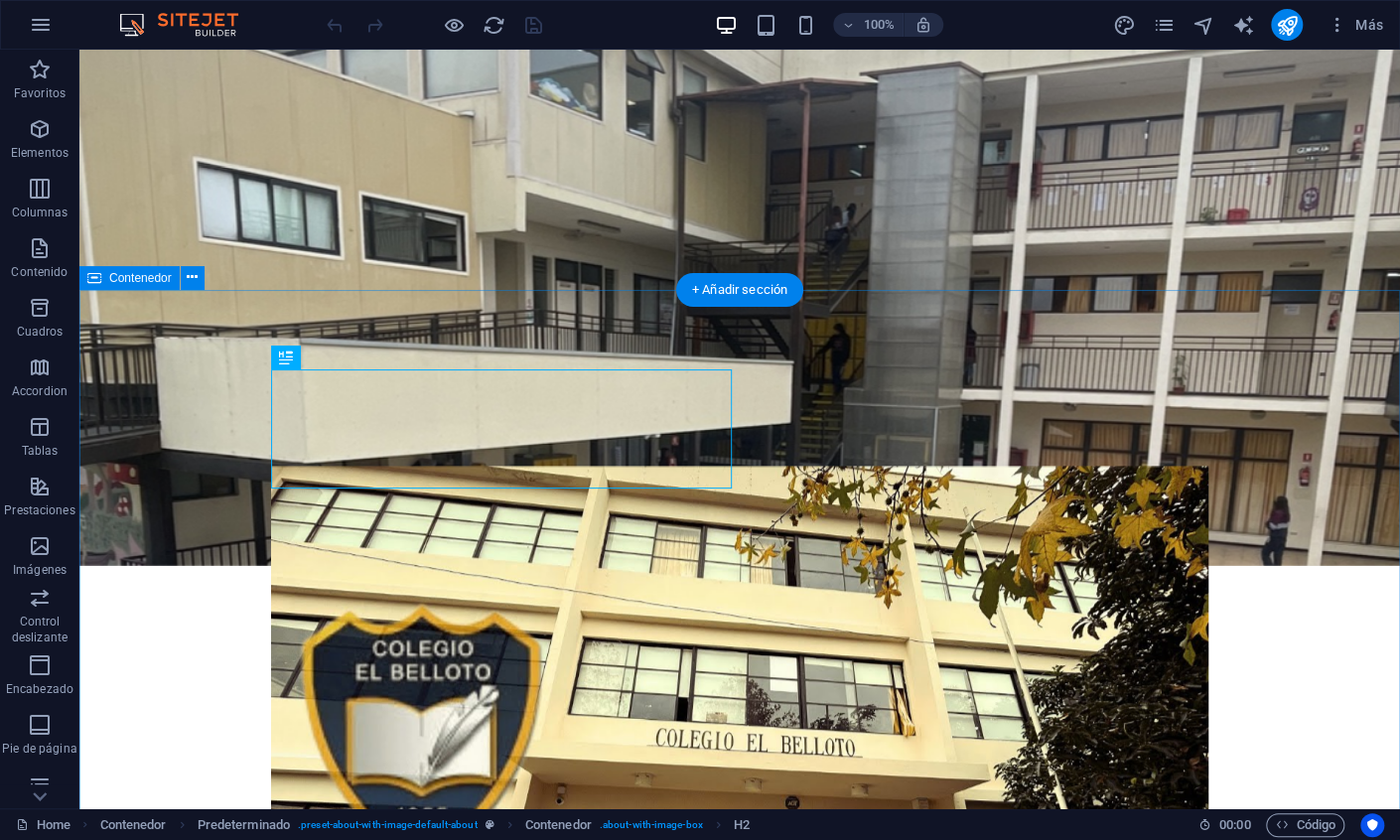 click on "Acerca del  Colegio El Belloto Nació en el ya lejano Marzo de 1955, como el primer colegio particular de la localidad, la cual, hasta esa fecha, sólo contaba con una escuela pública.      La Sra. Elena Valencia Olmos, creadora y fundadora, fue la persona que dio vida a este proyecto educativo que hoy es una gran institución. Familiaridad Inclusividad Tecnología en Aula Solidaridad" at bounding box center [740, 1689] 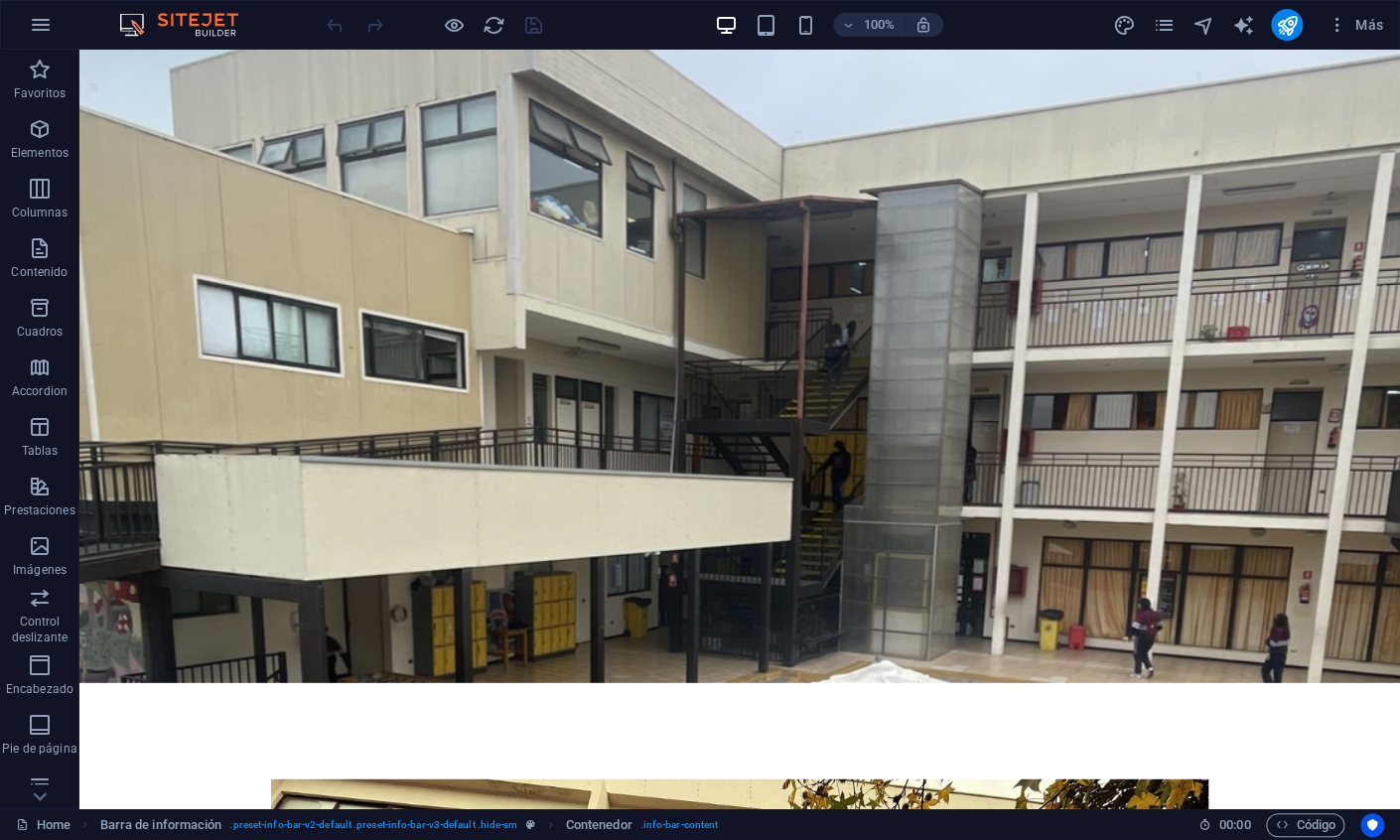 scroll, scrollTop: 0, scrollLeft: 0, axis: both 